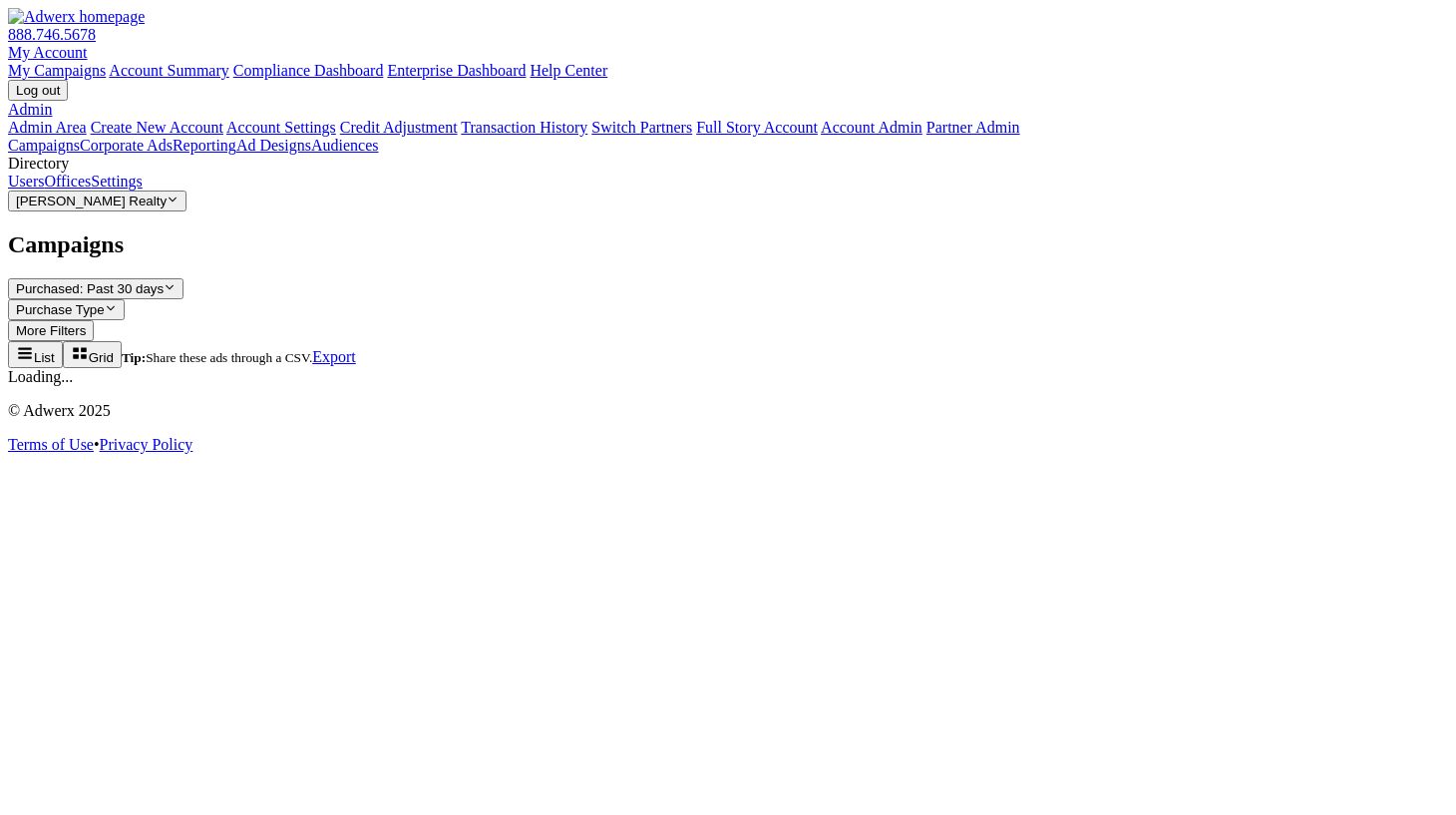 scroll, scrollTop: 0, scrollLeft: 0, axis: both 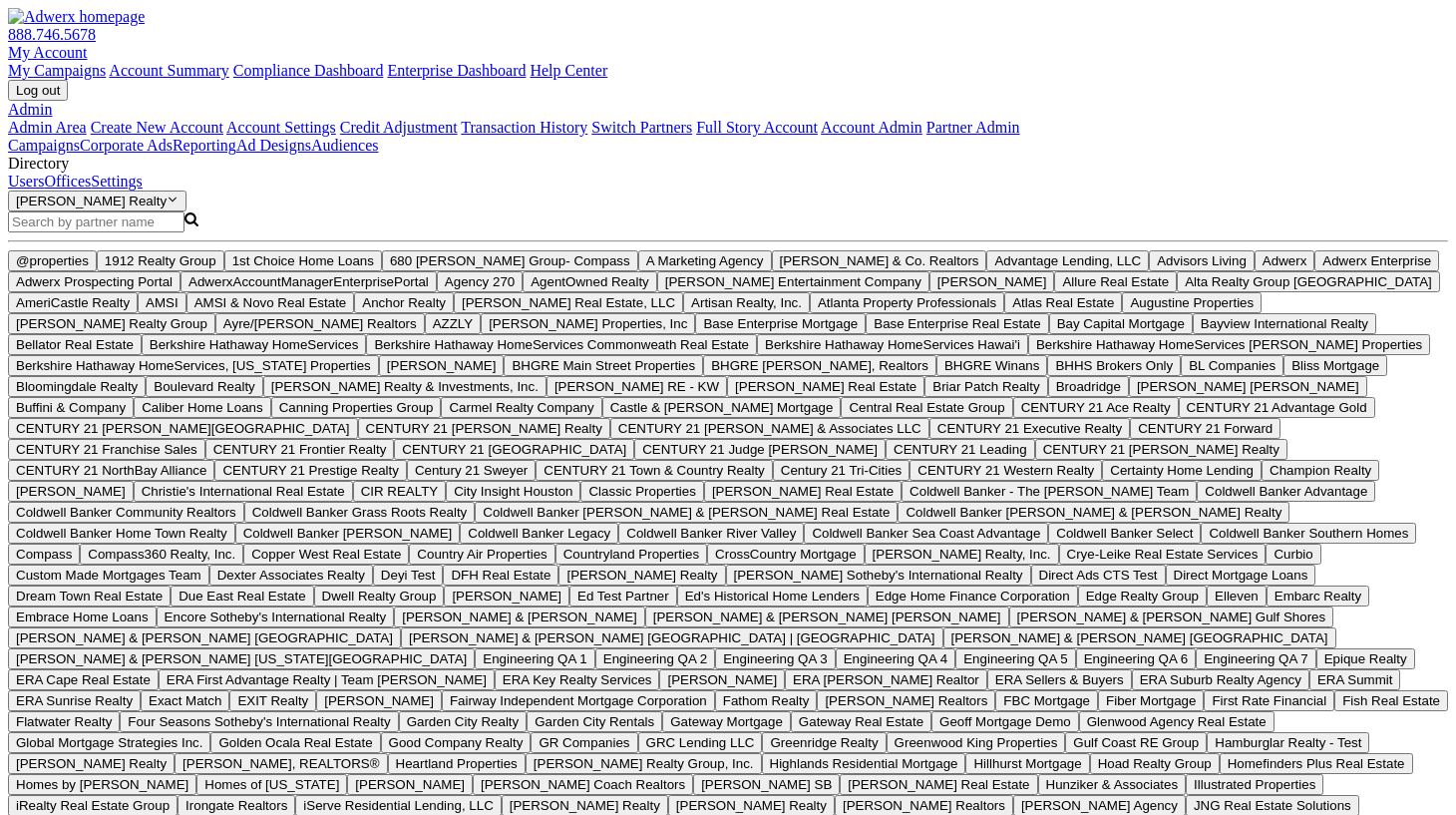 click on "Search Magnifying Glass" 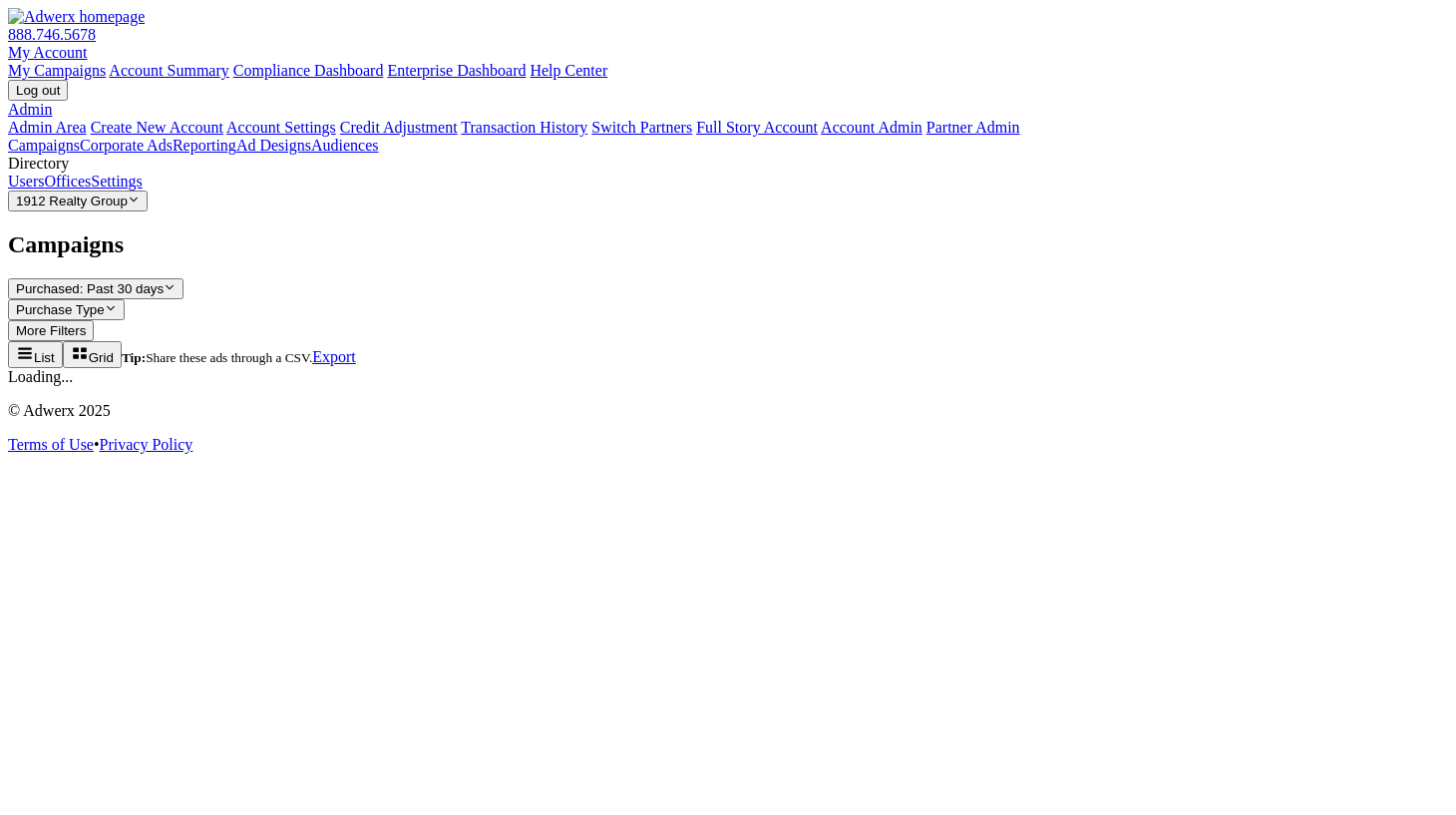 scroll, scrollTop: 0, scrollLeft: 0, axis: both 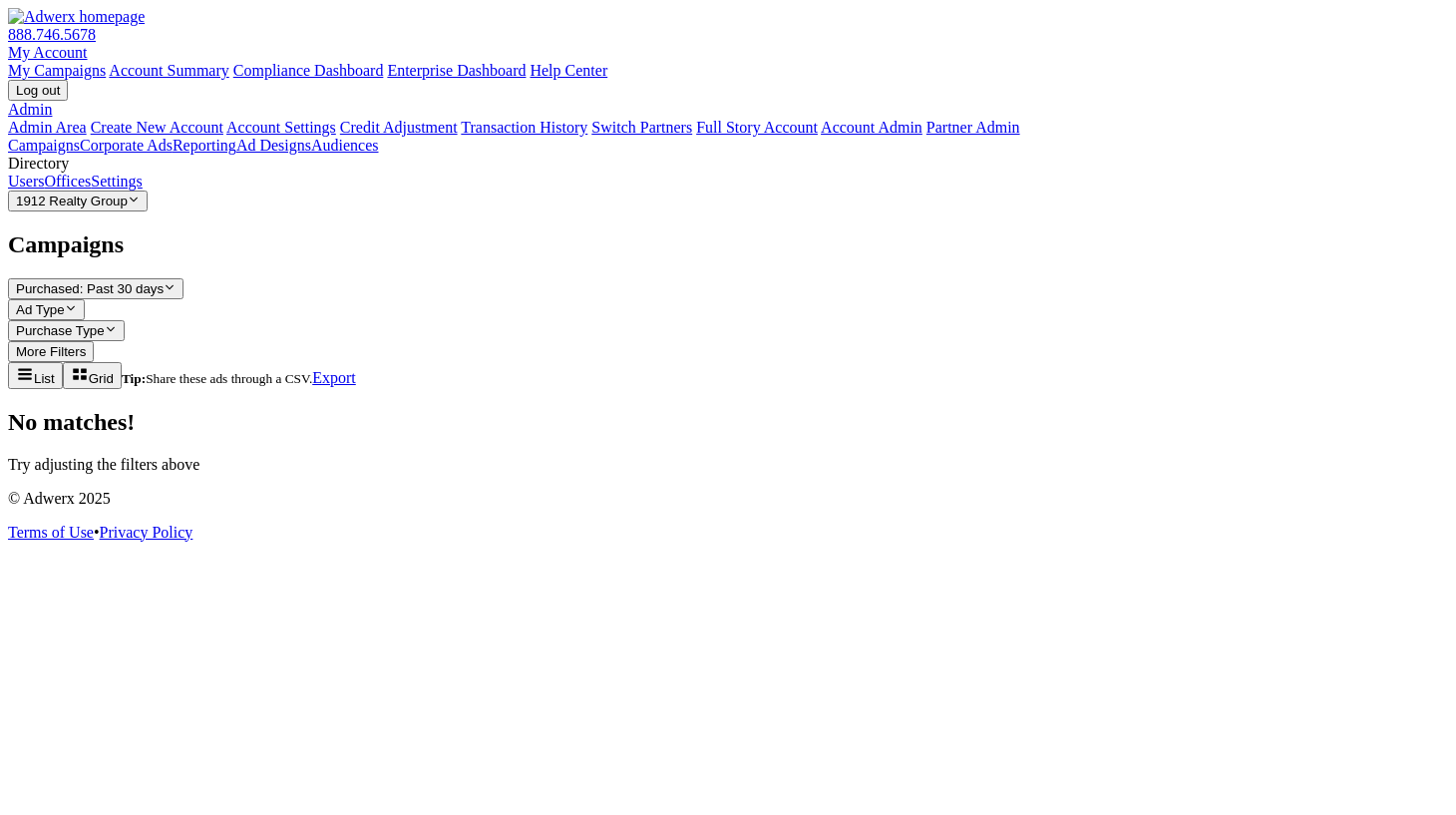 click on "Campaigns Purchased: Past 30 days Reveal list of Purchased: Past 30 days Ad Type Reveal list of Ad Type Purchase Type Reveal list of Purchase Type More Filters  Show list of campaigns List Show grid of campaigns Grid Tip:  Share these ads through a CSV. Export No matches! Try adjusting the filters above" 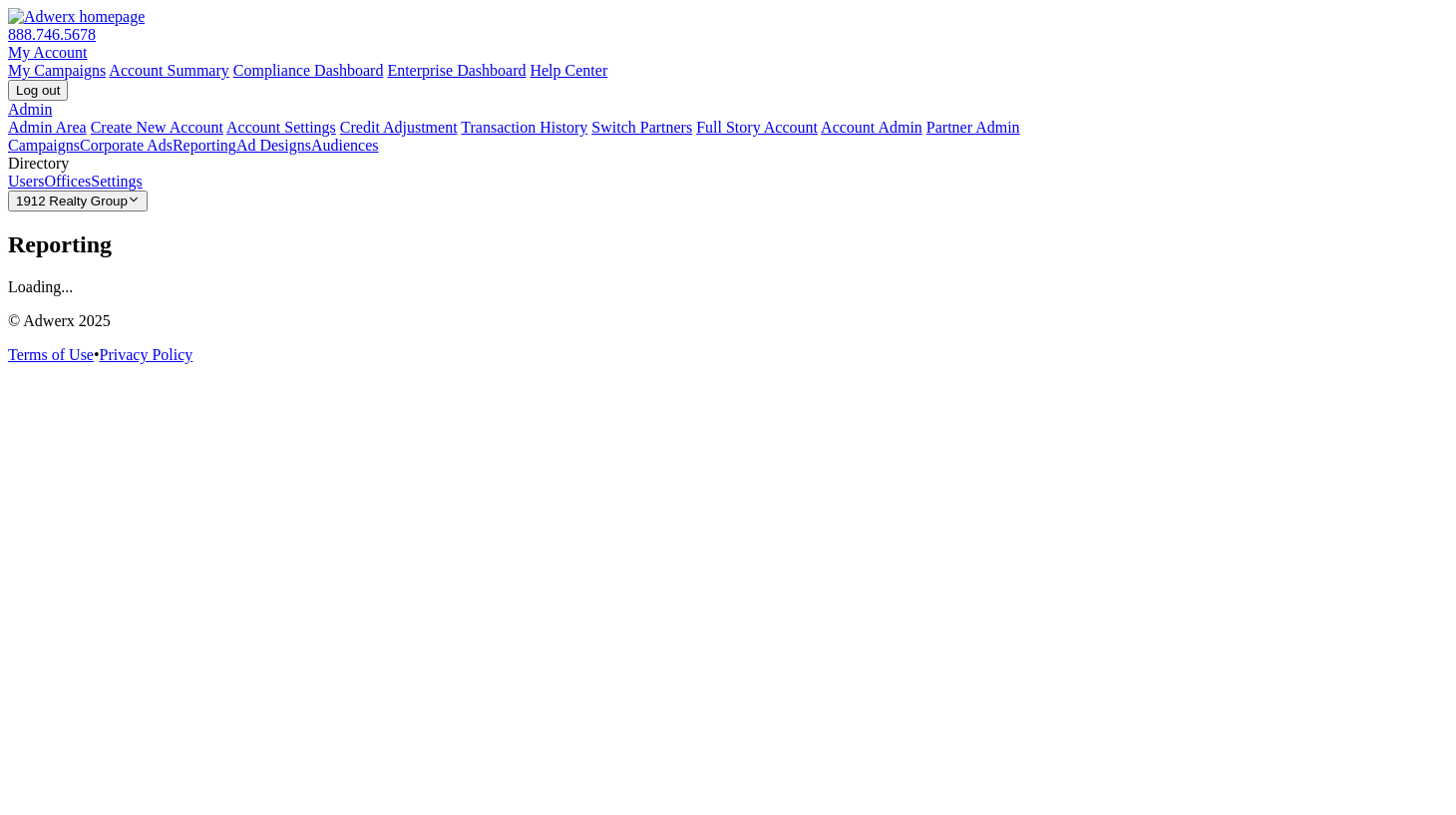click on "Ad Designs" 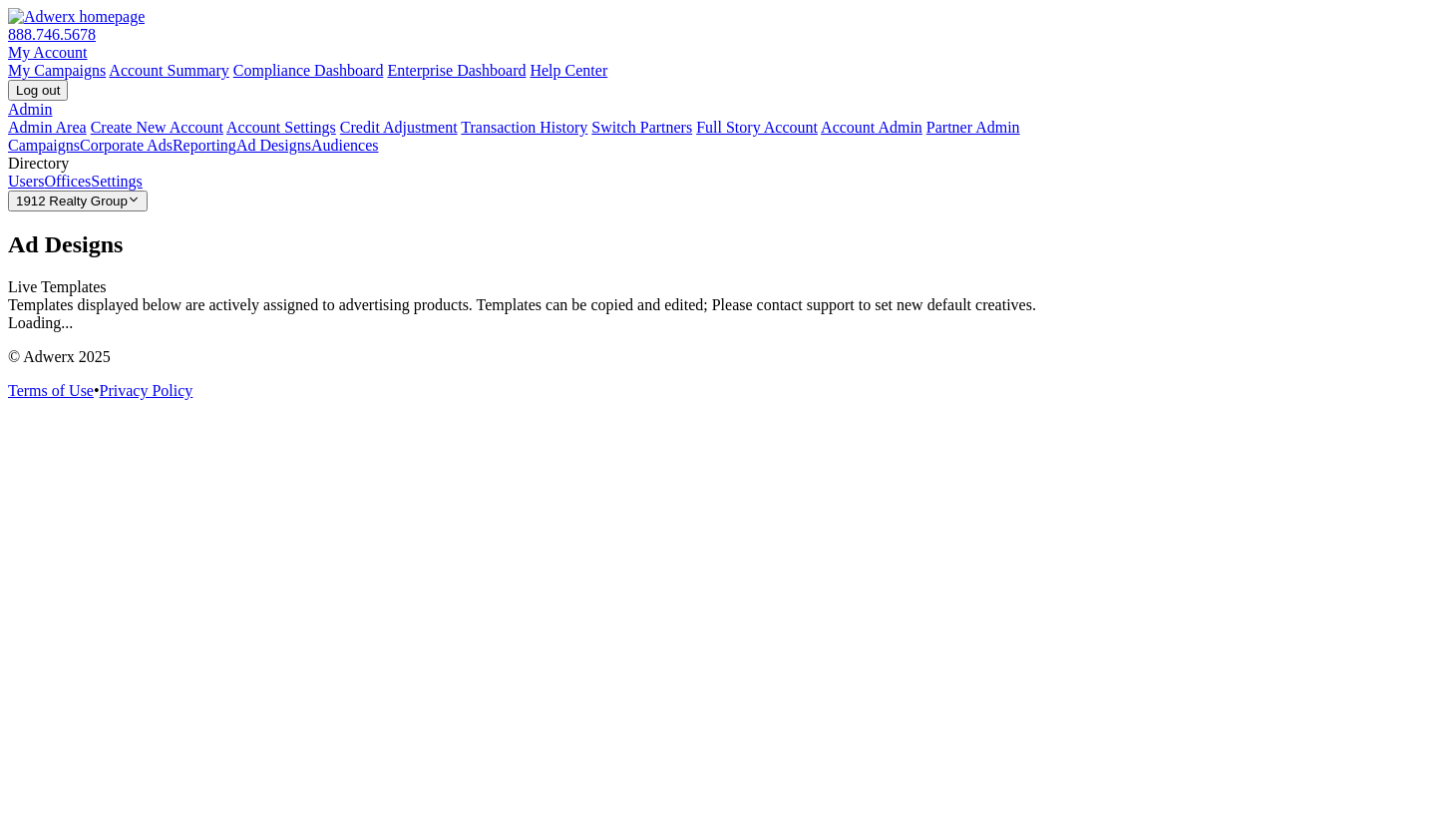 click on "Audiences" 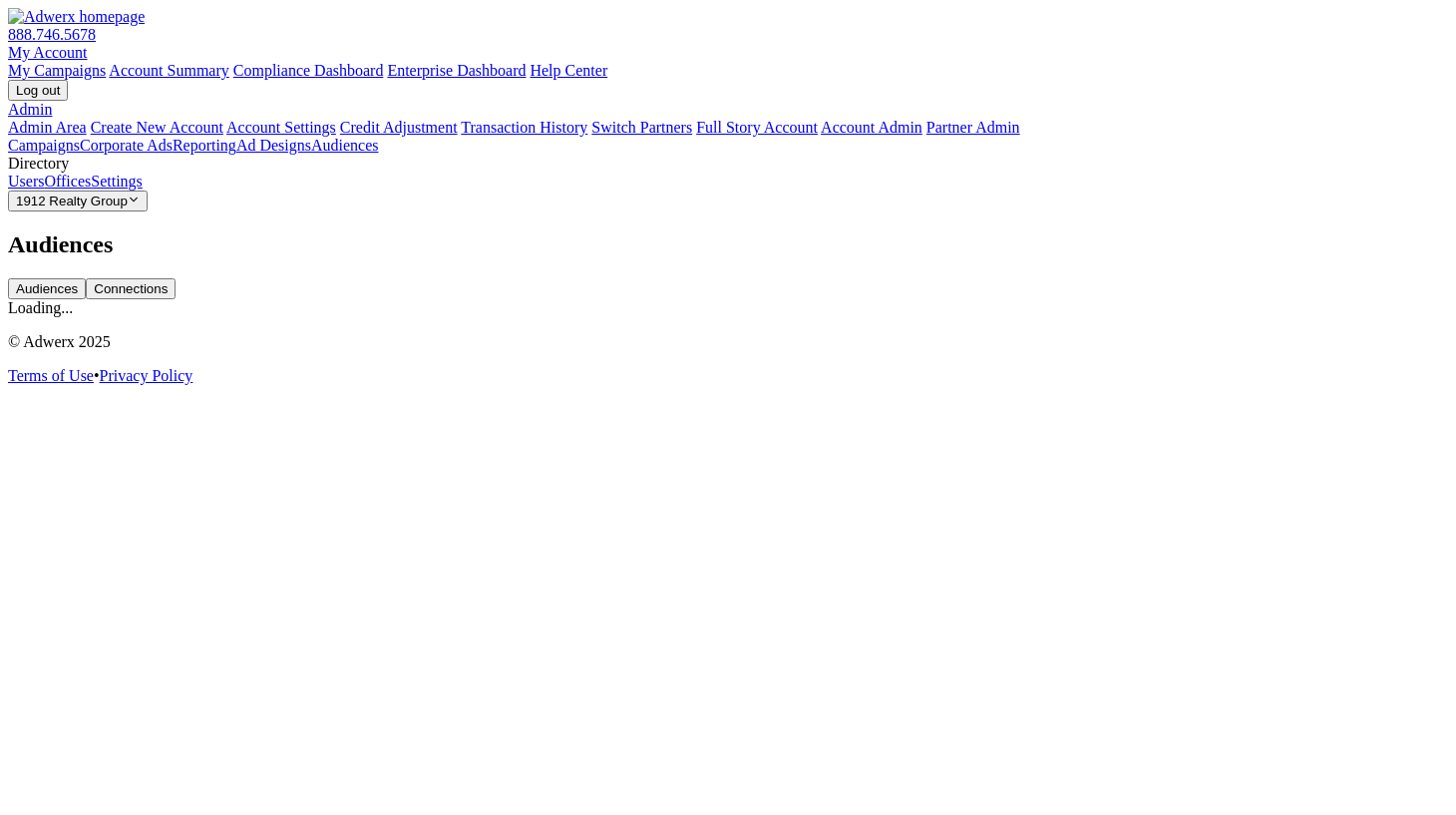 click on "Settings" 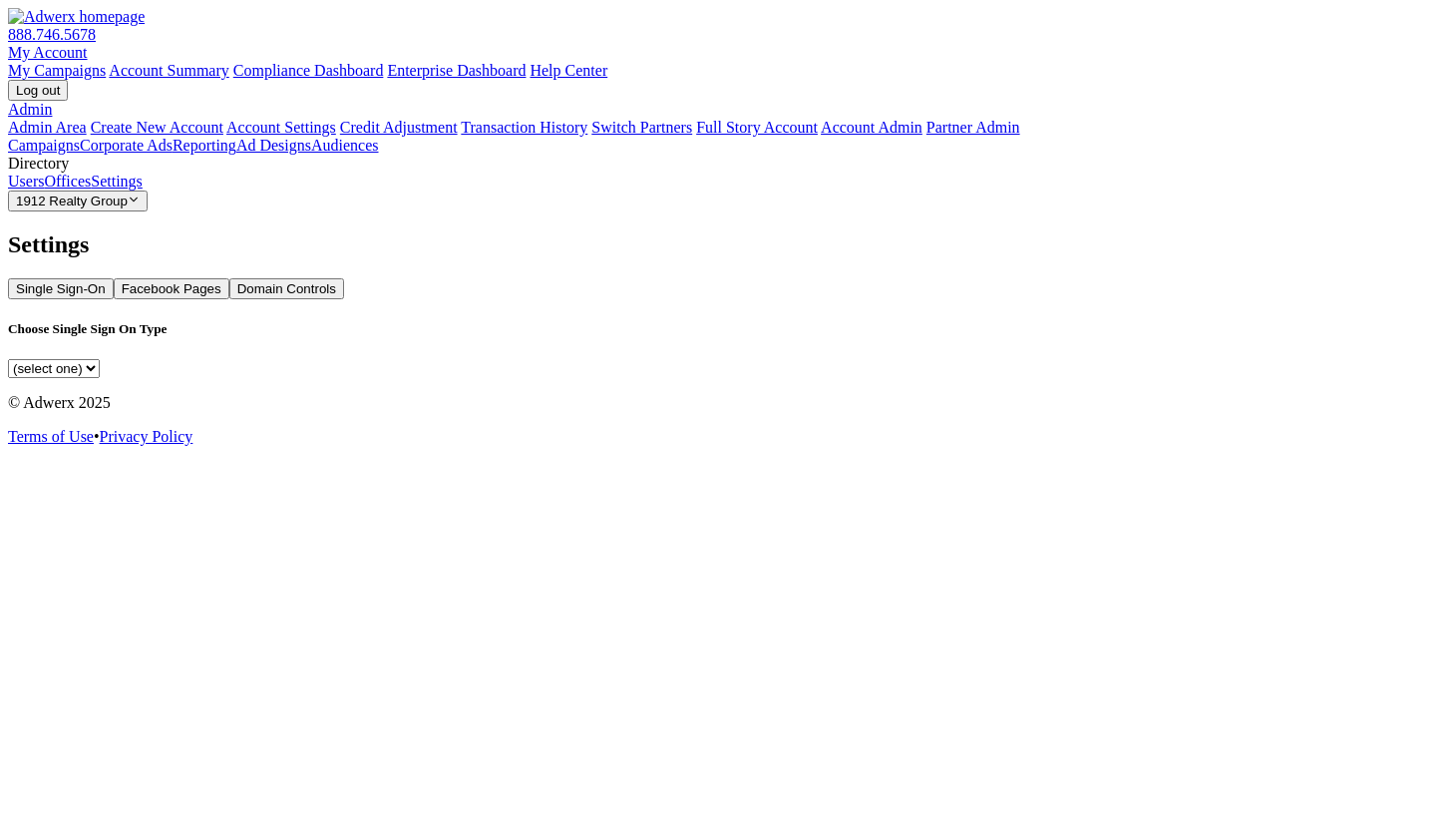 click on "Domain Controls" 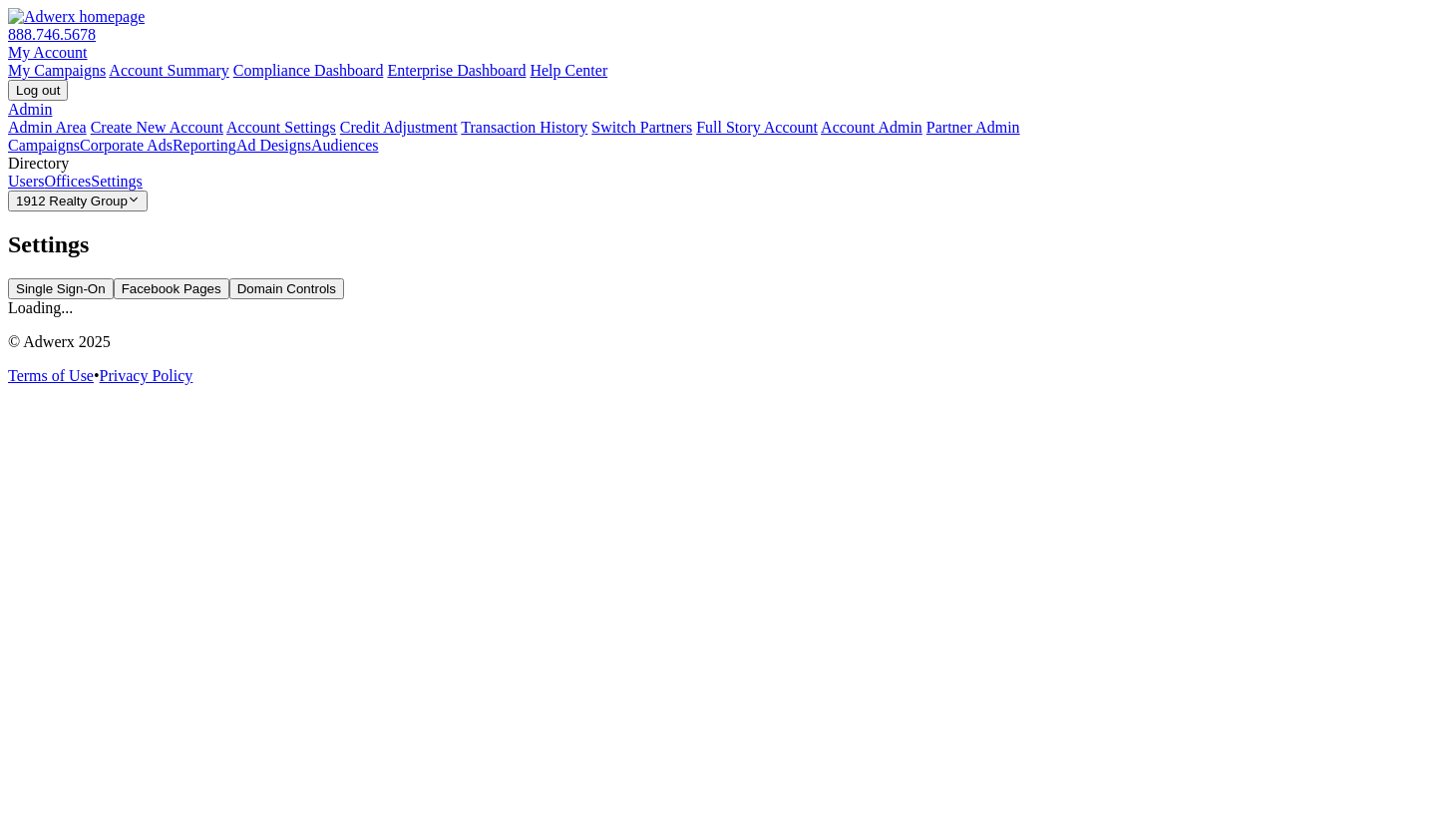 type 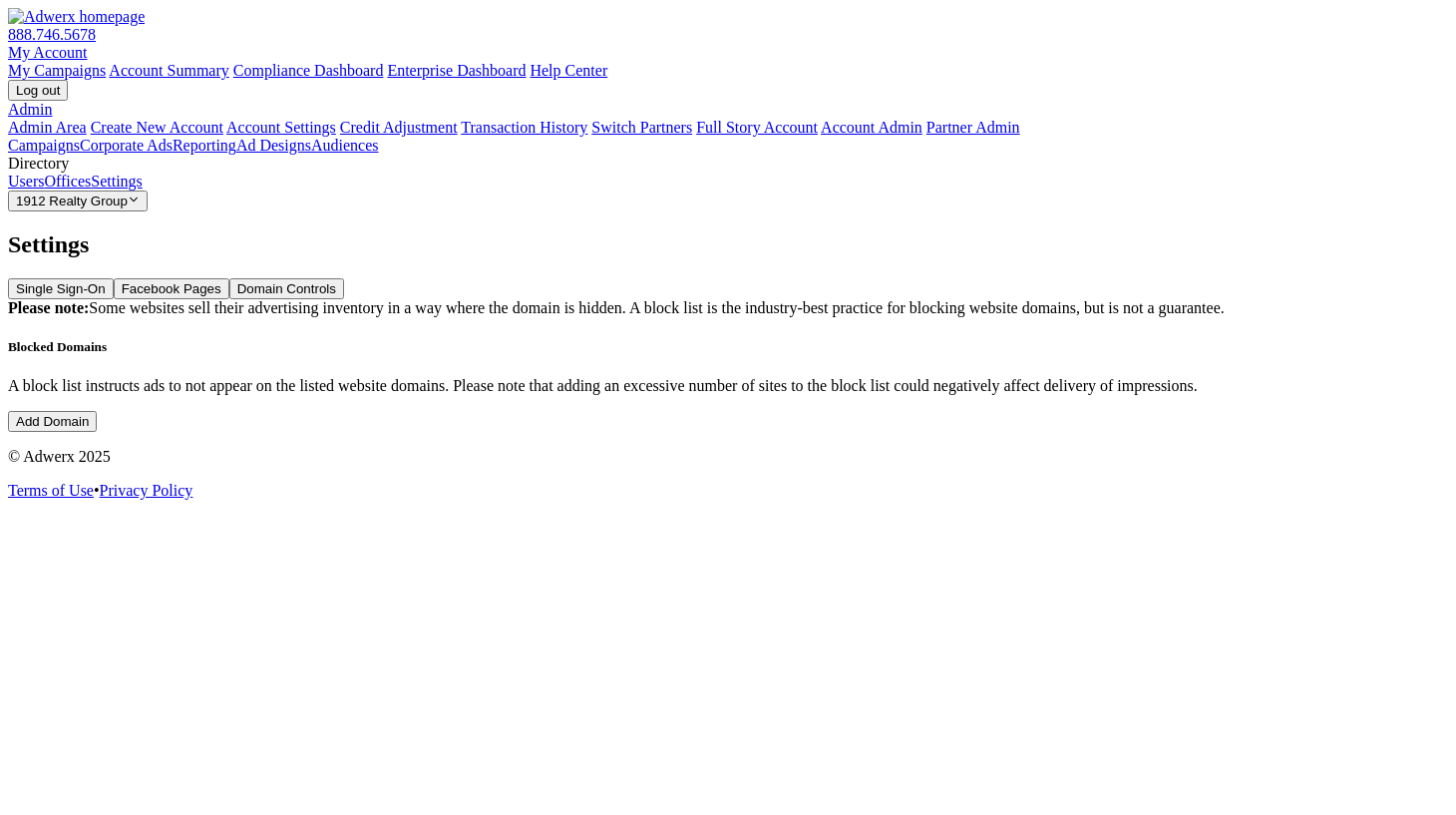 click on "Settings Single Sign-On Facebook Pages Domain Controls Please note:  Some websites sell their advertising inventory in a way where the domain is hidden. A block list is the industry-best practice for blocking website domains, but is not a guarantee. Blocked Domains A block list instructs ads to not appear on the listed website domains. Please note that adding an excessive number of sites to the block list could negatively affect delivery of impressions. Add Domain" 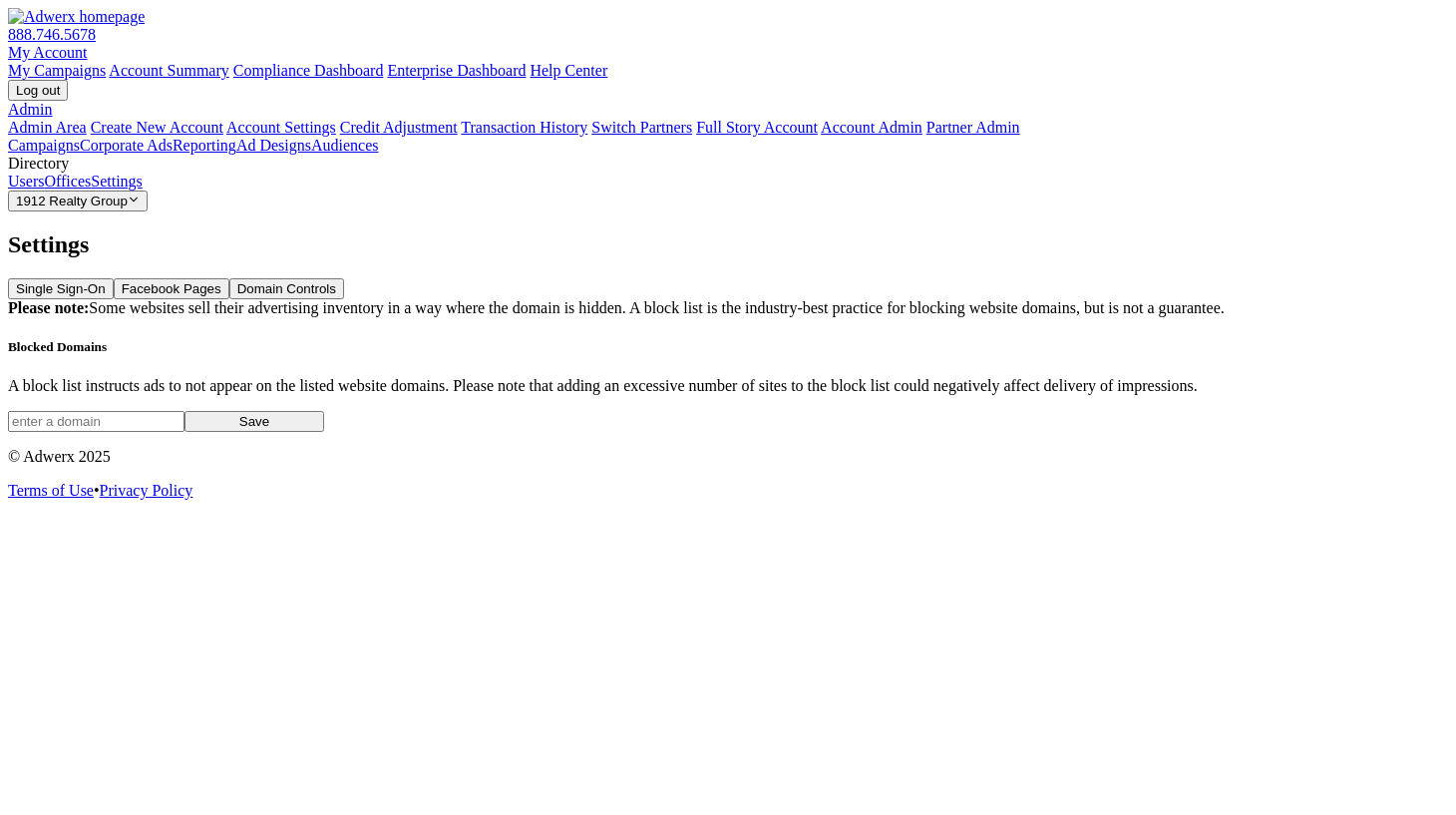 click 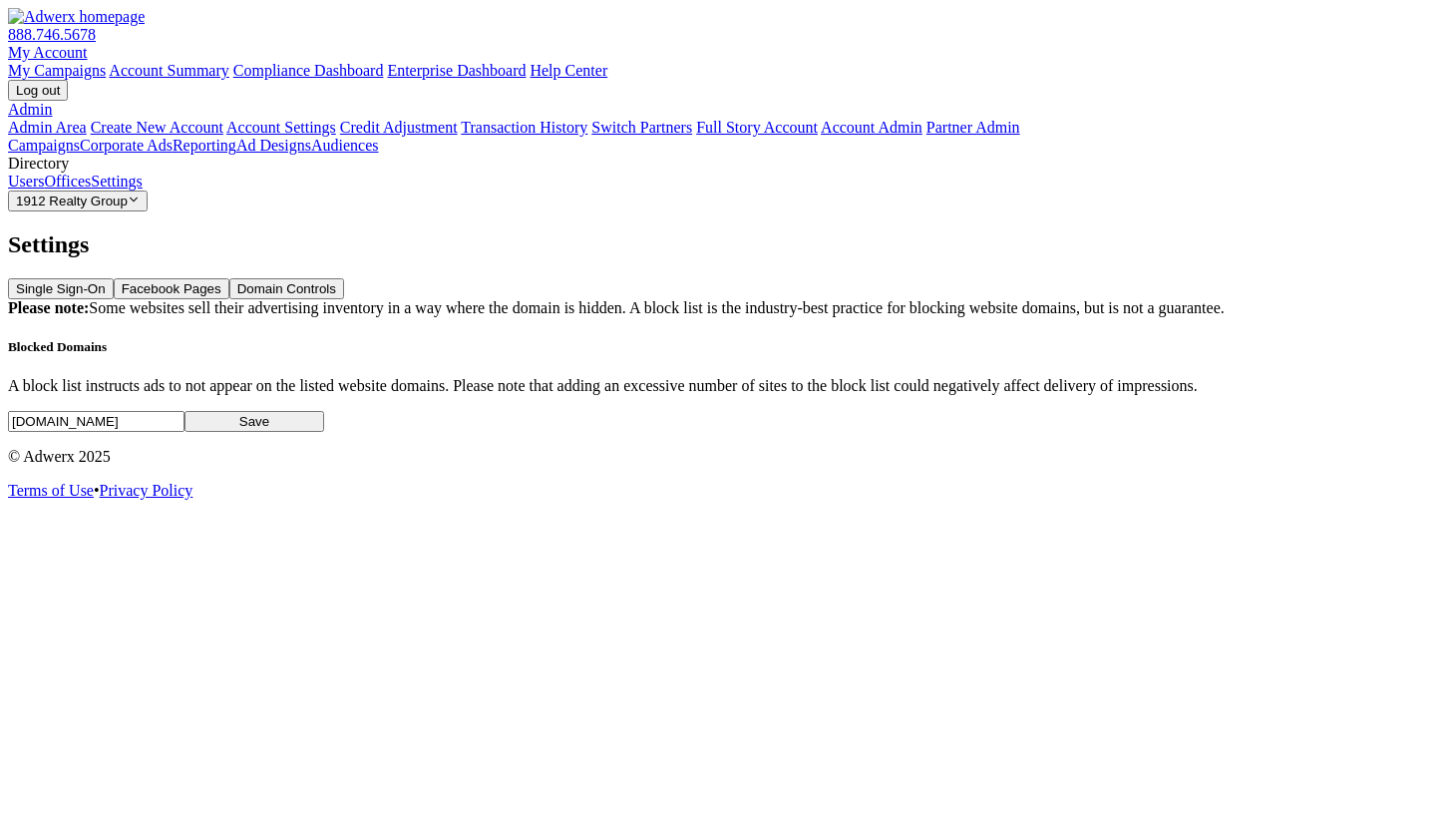 type on "[DOMAIN_NAME]" 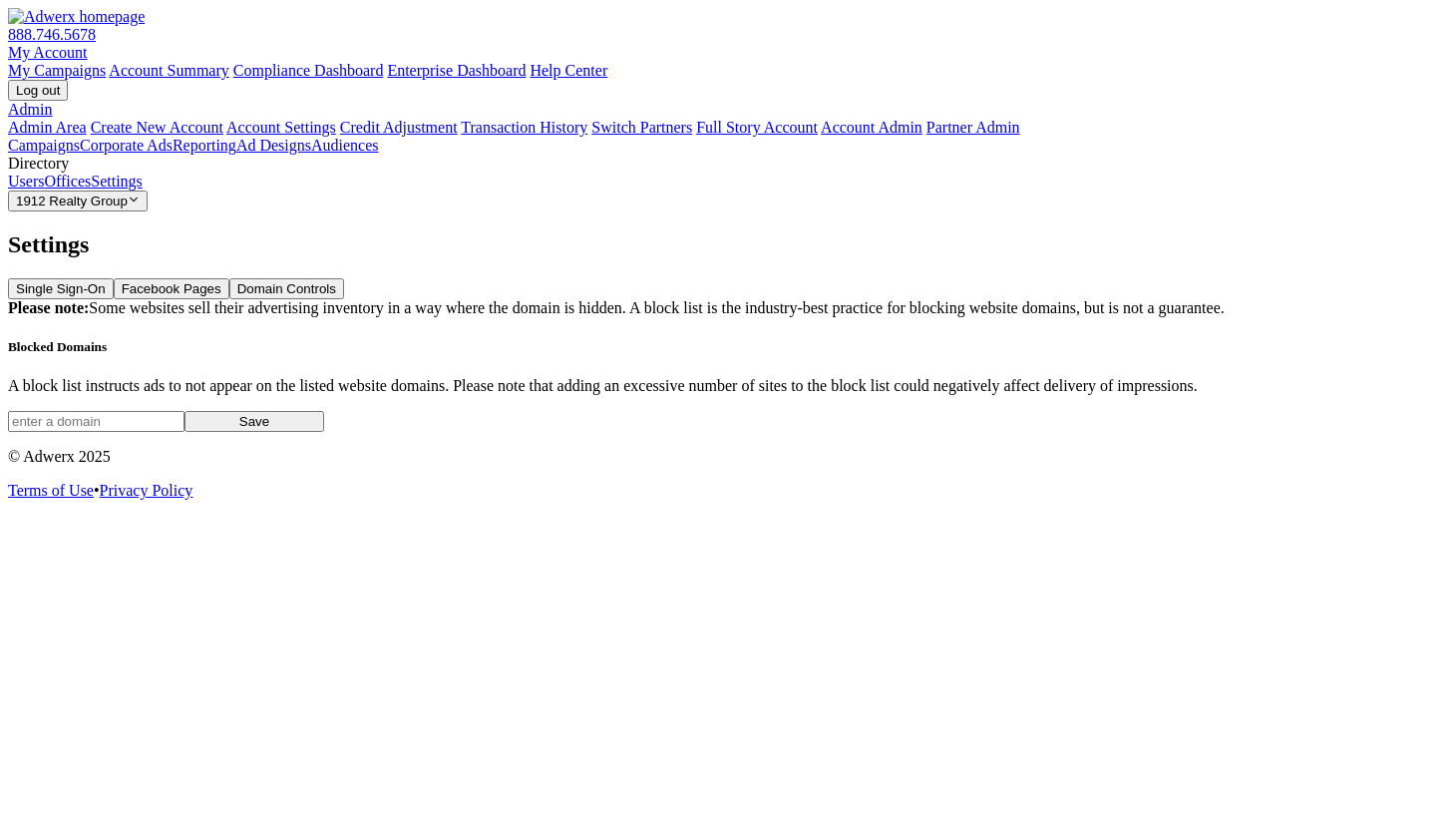 click 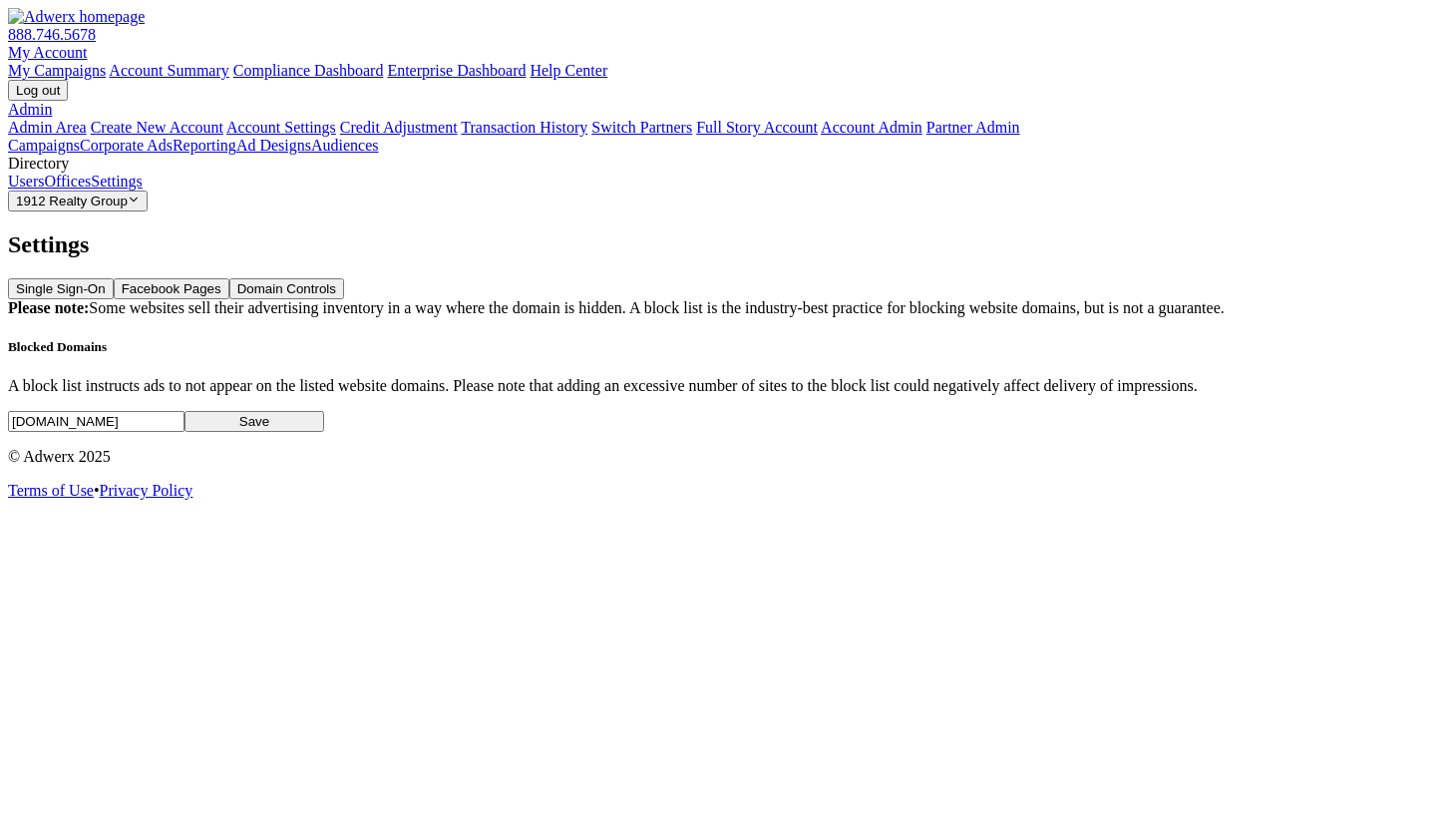 type on "[DOMAIN_NAME]" 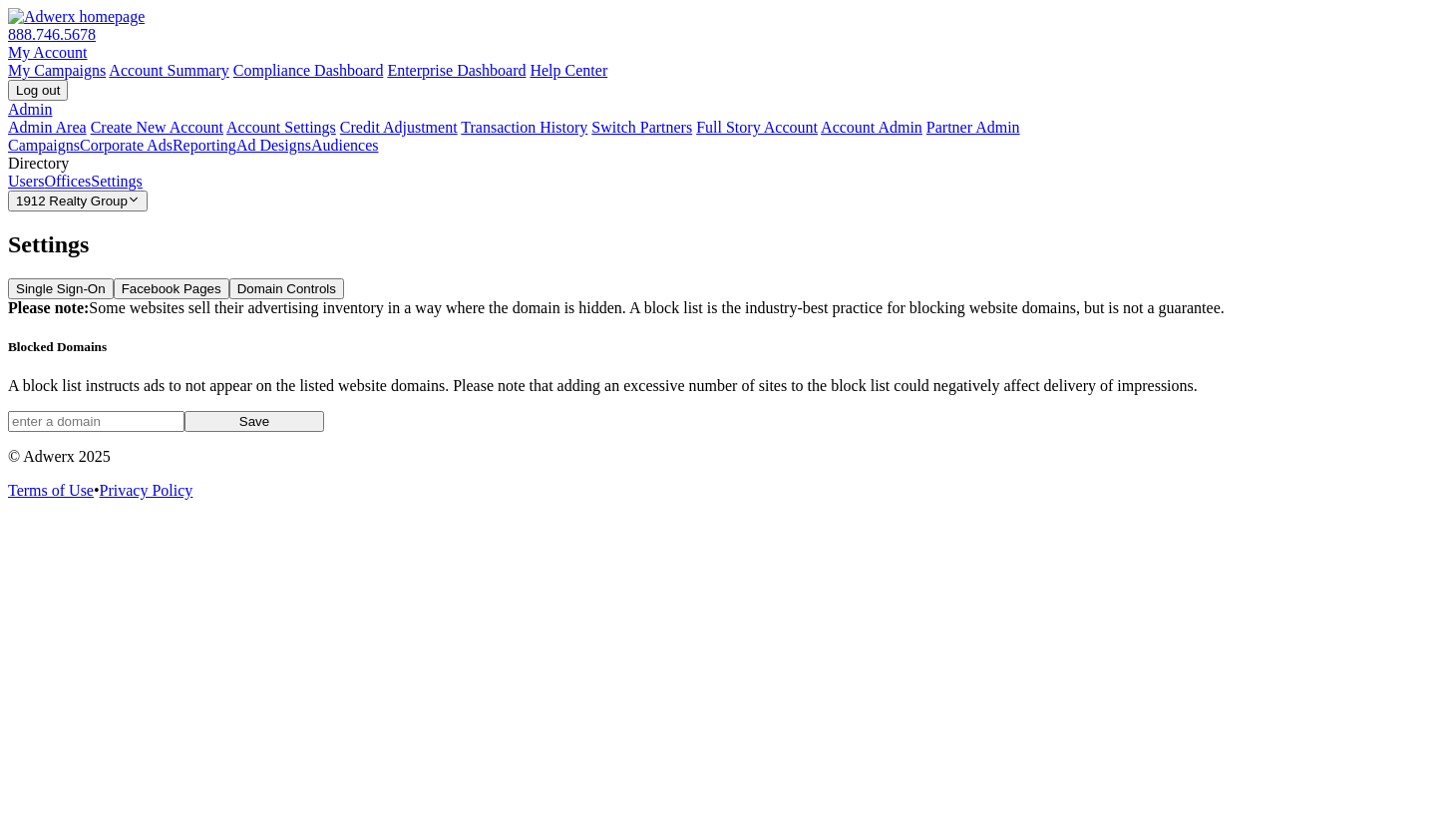 click 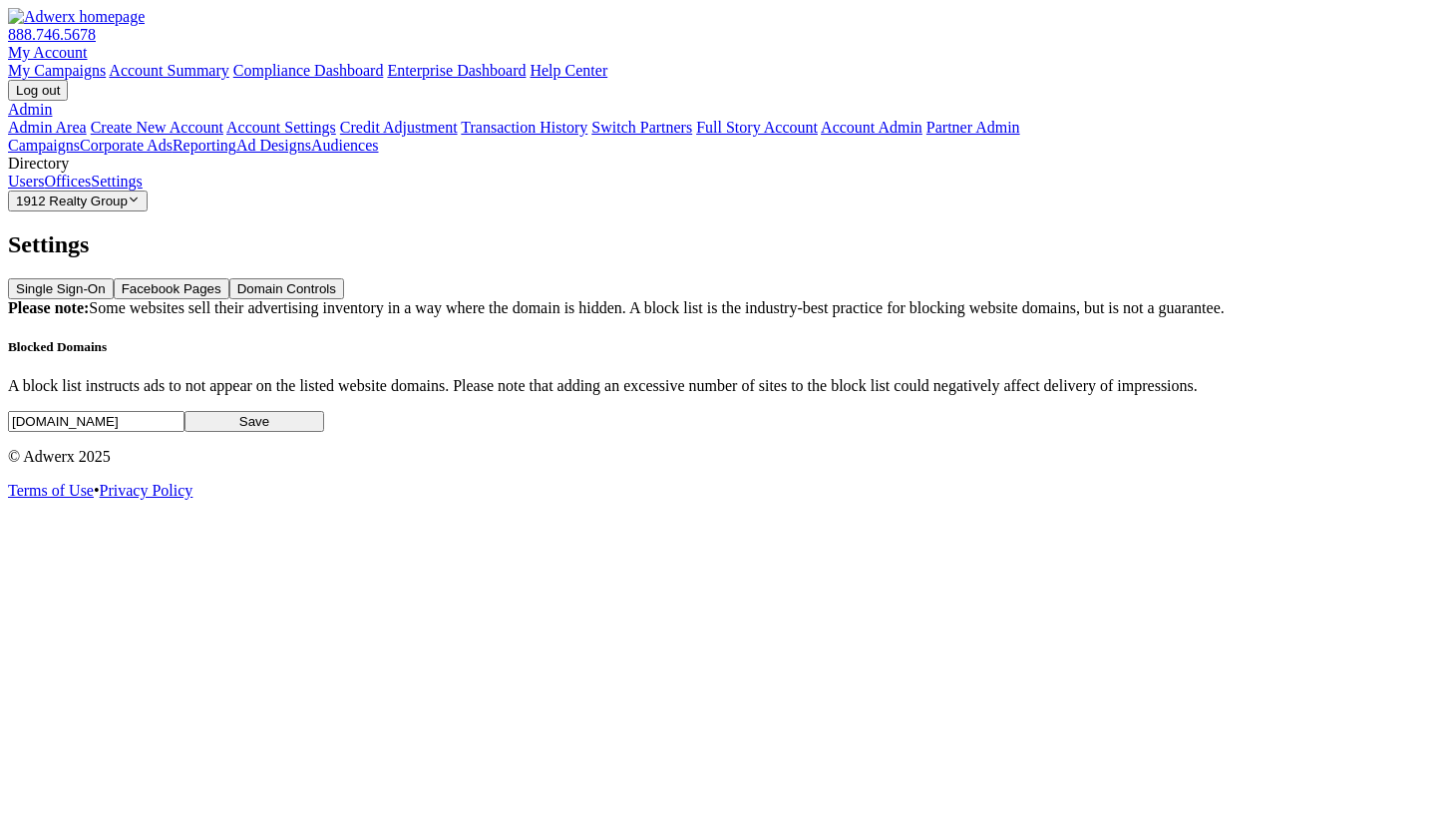 type on "[DOMAIN_NAME]" 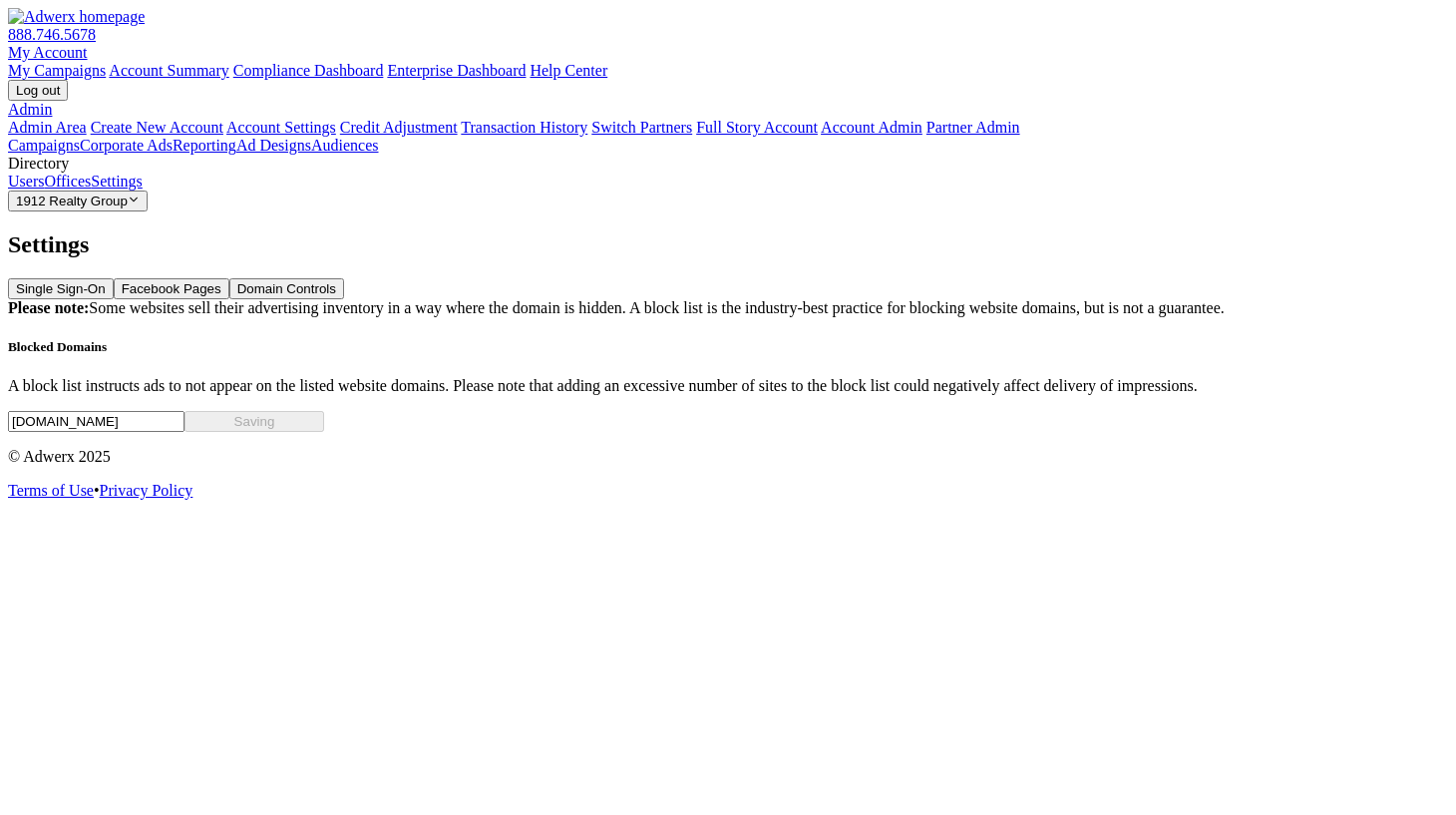 type 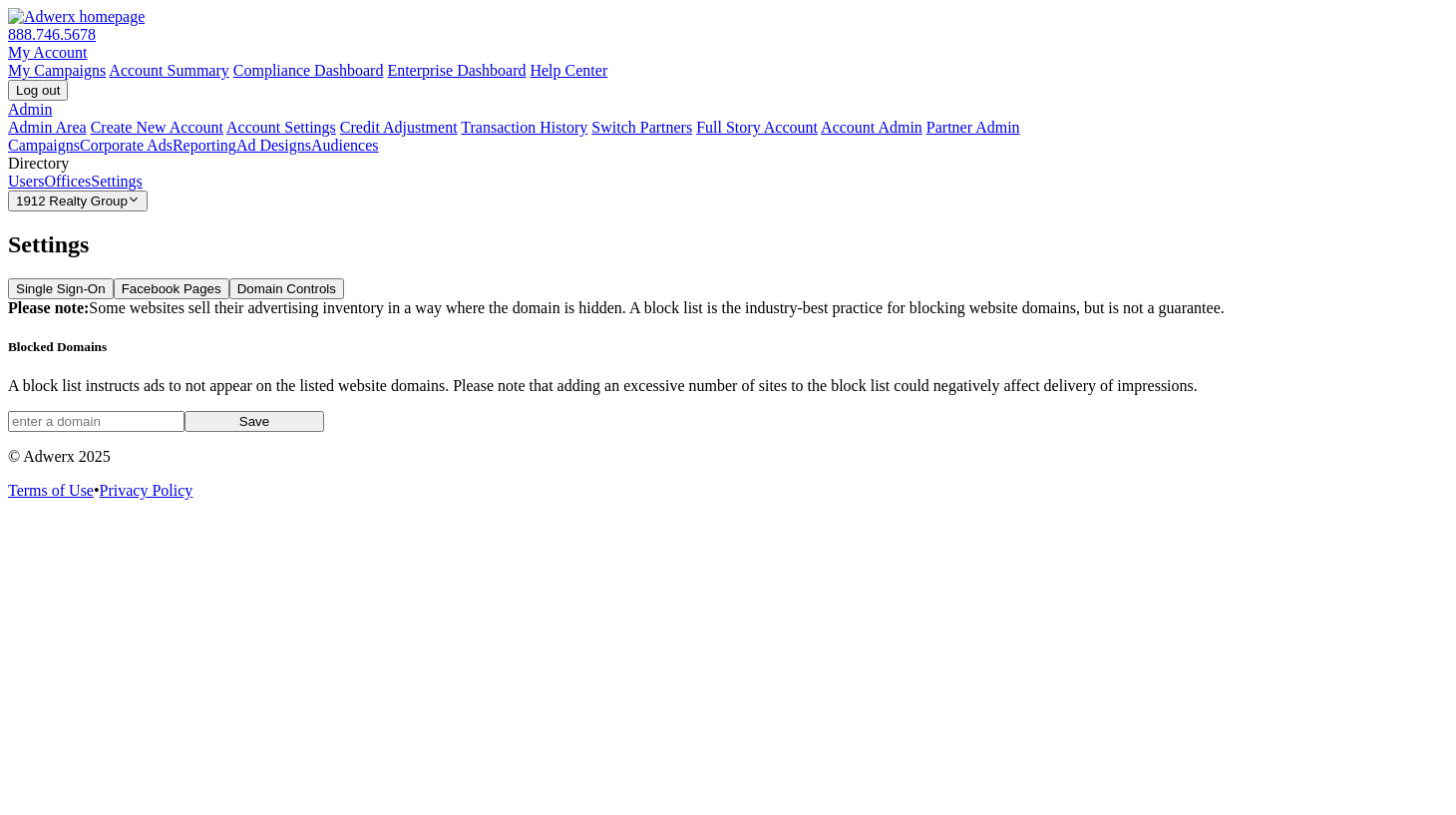 click on "Settings Single Sign-On Facebook Pages Domain Controls Please note:  Some websites sell their advertising inventory in a way where the domain is hidden. A block list is the industry-best practice for blocking website domains, but is not a guarantee. Blocked Domains A block list instructs ads to not appear on the listed website domains. Please note that adding an excessive number of sites to the block list could negatively affect delivery of impressions. Save" 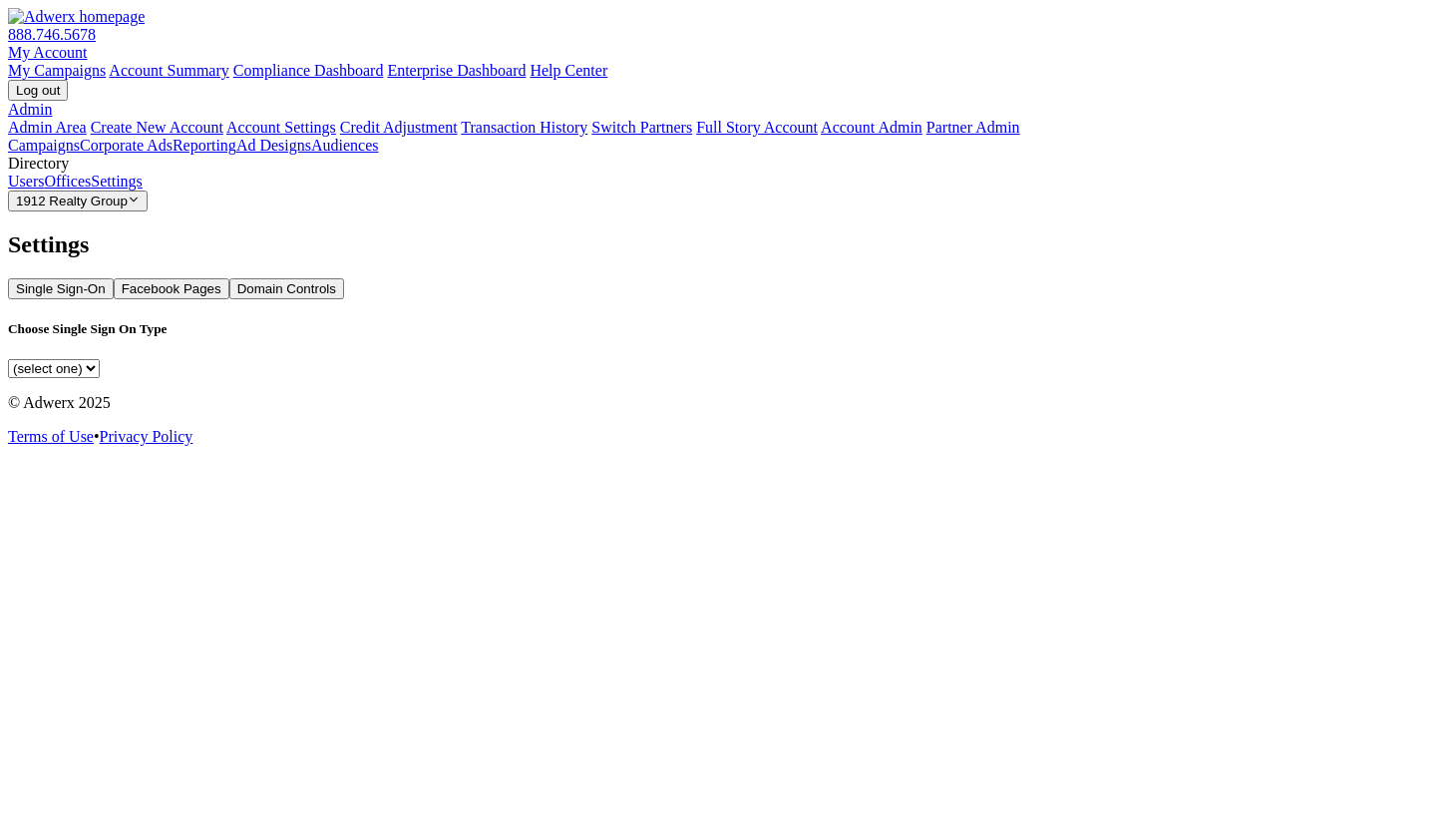 scroll, scrollTop: 0, scrollLeft: 0, axis: both 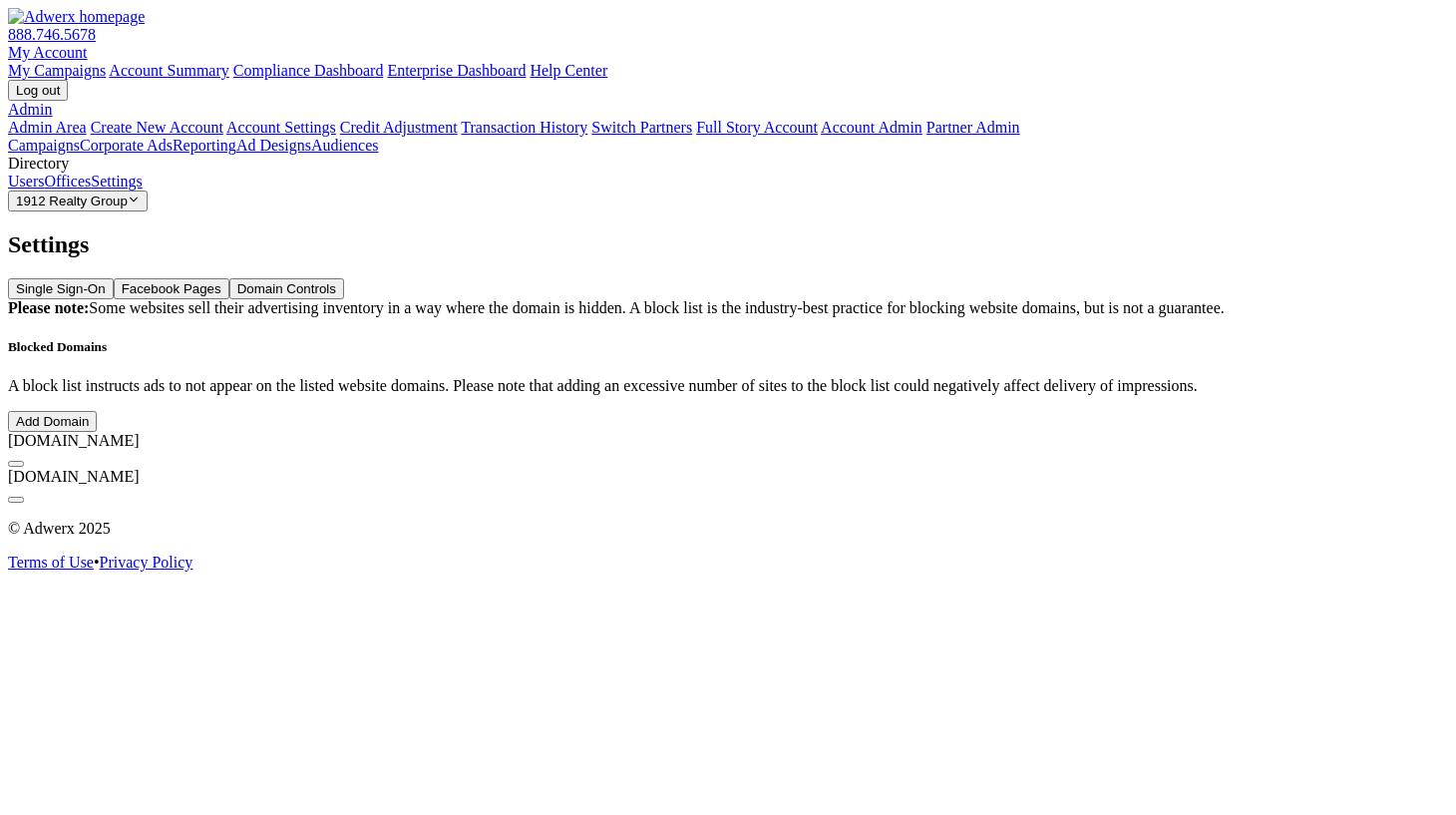 click 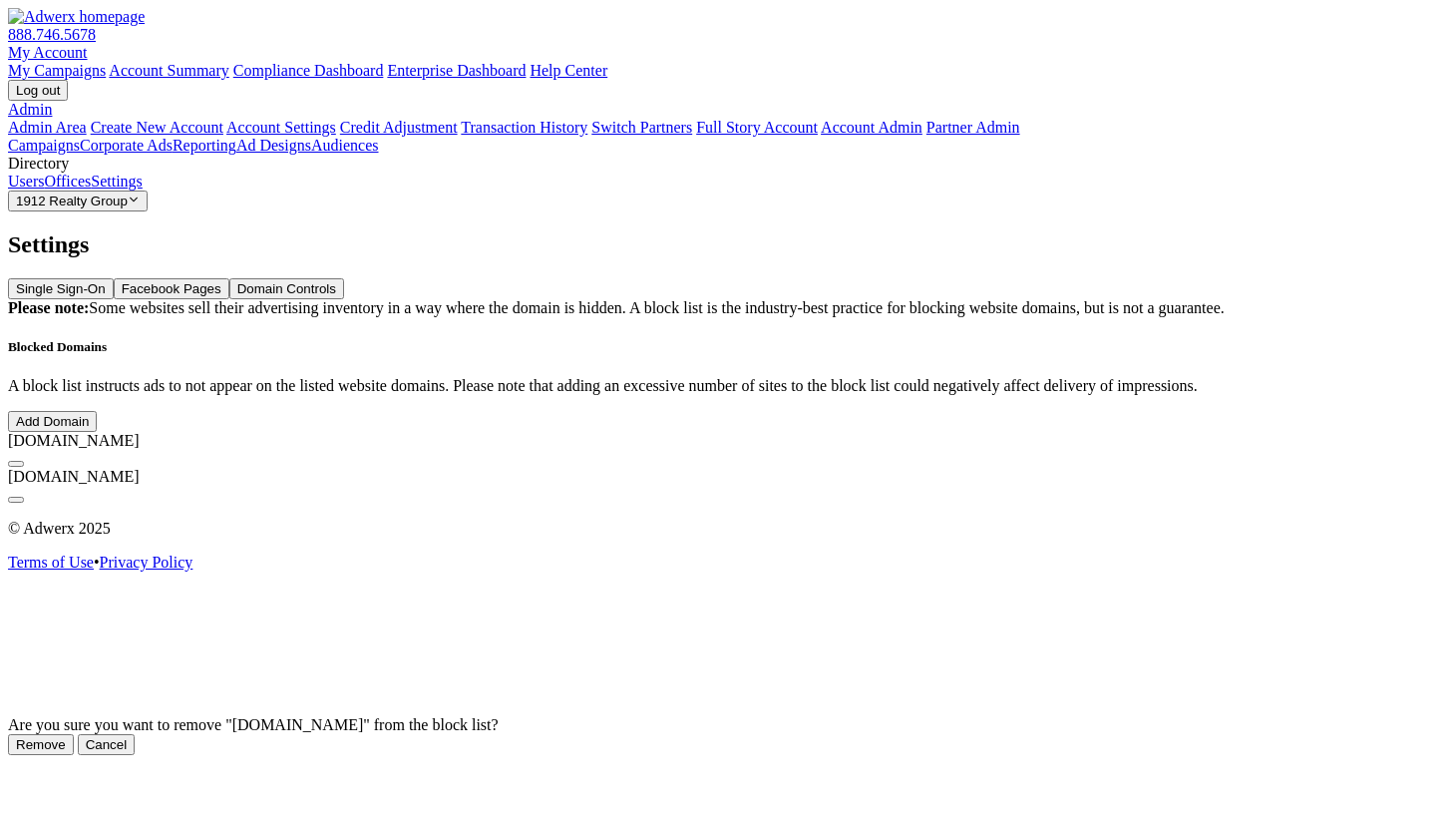 click on "Remove" 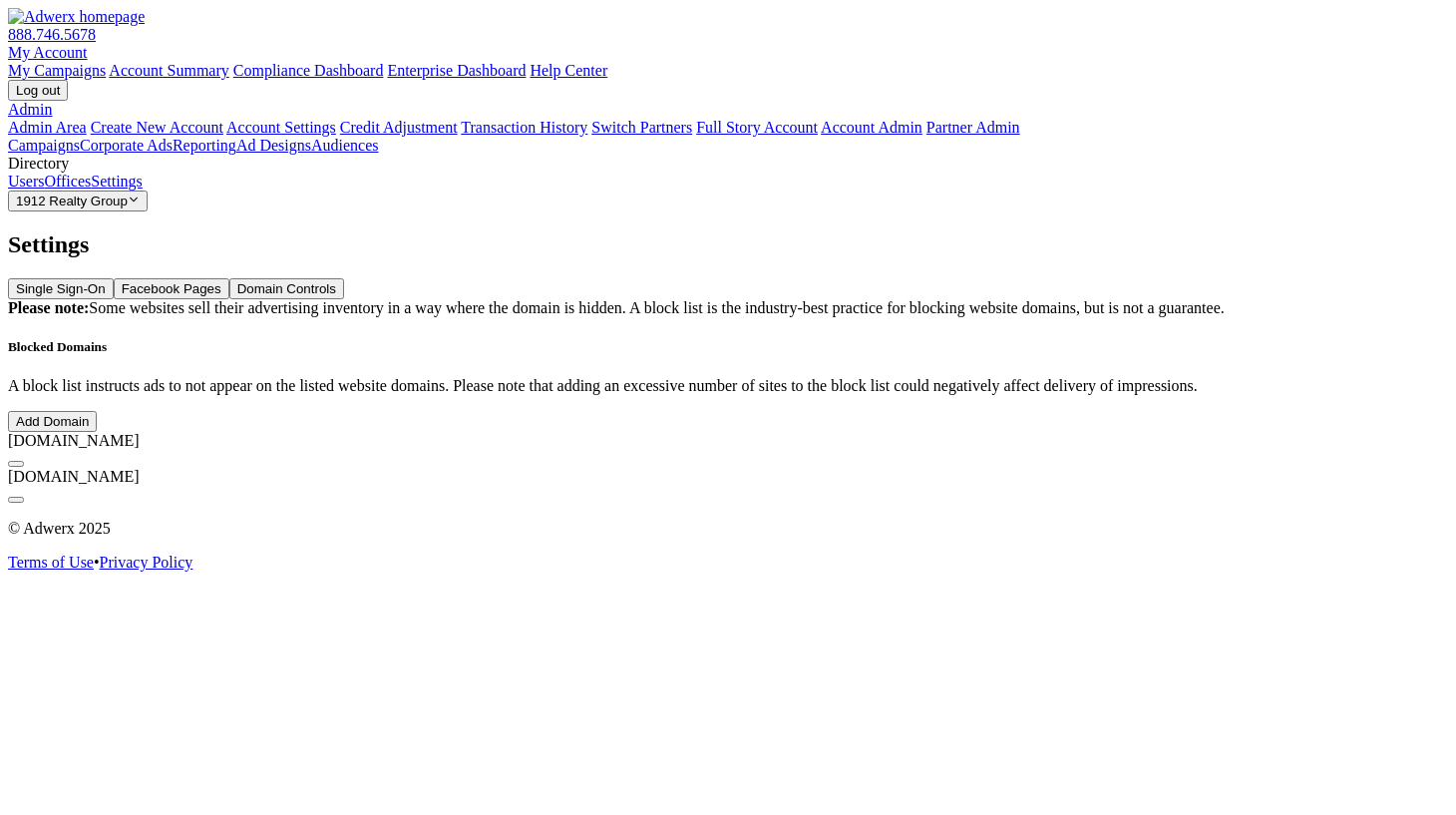 click on "Add Domain foo.com foo.com" 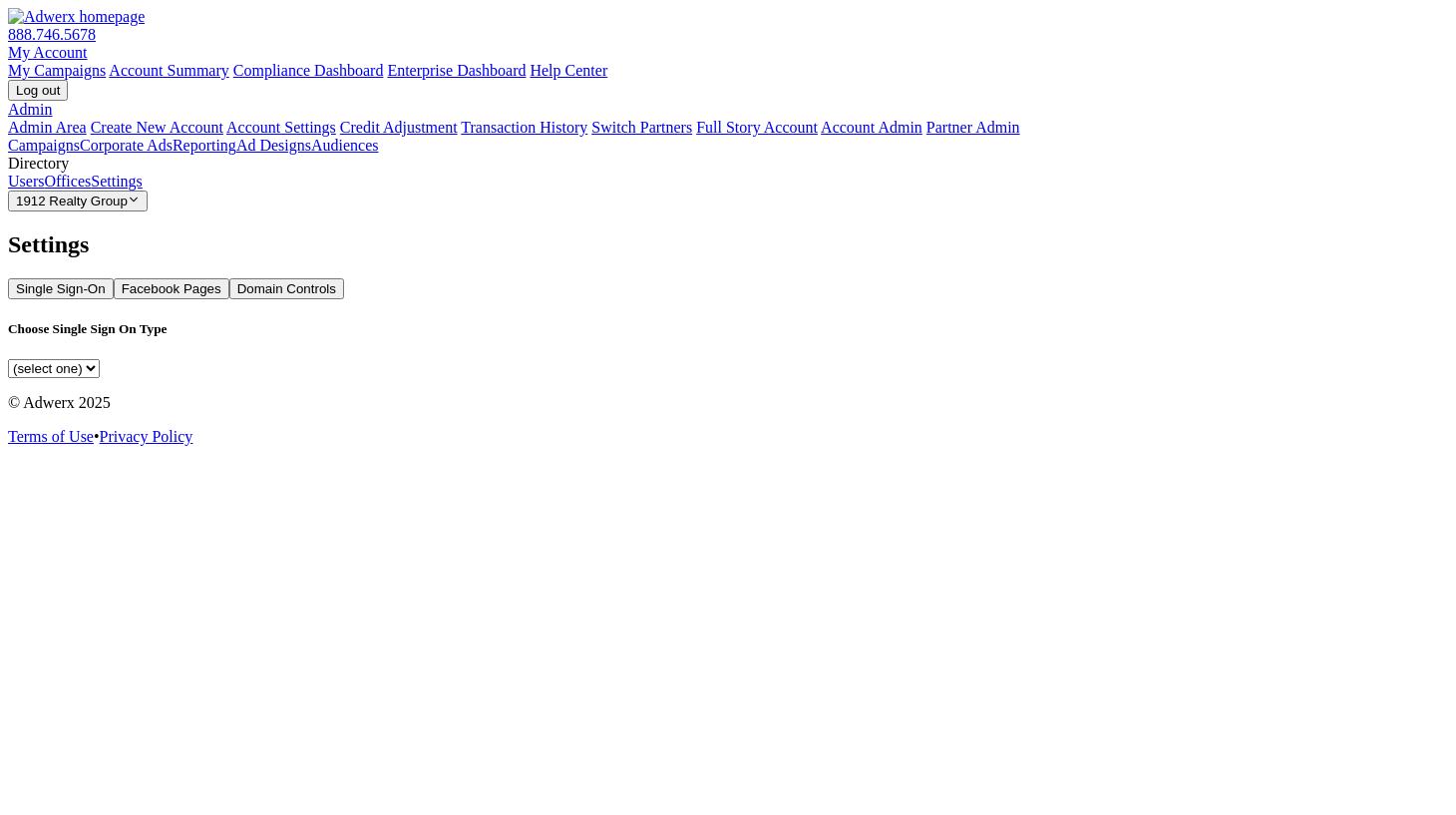 scroll, scrollTop: 0, scrollLeft: 0, axis: both 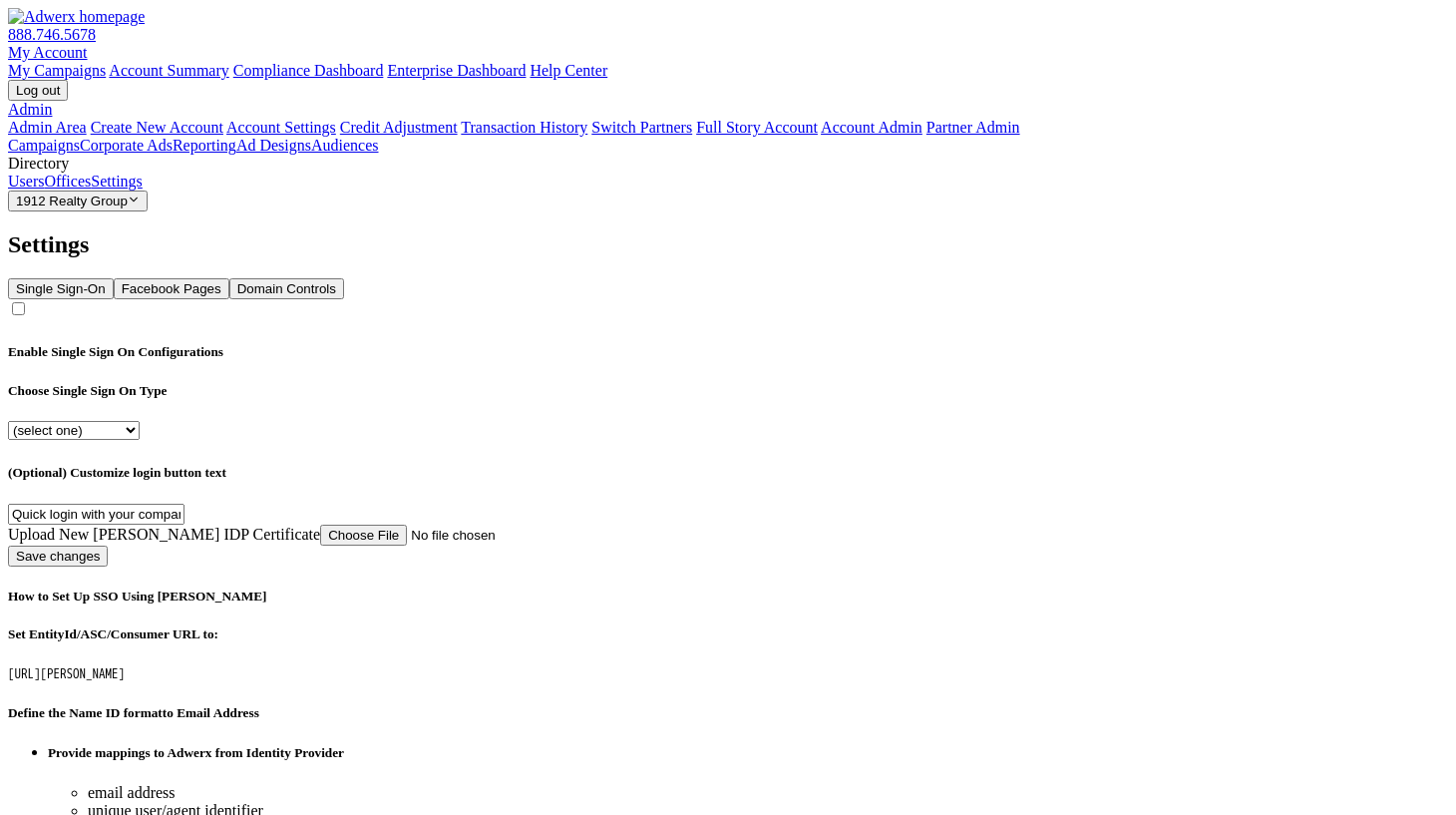 click on "Domain Controls" 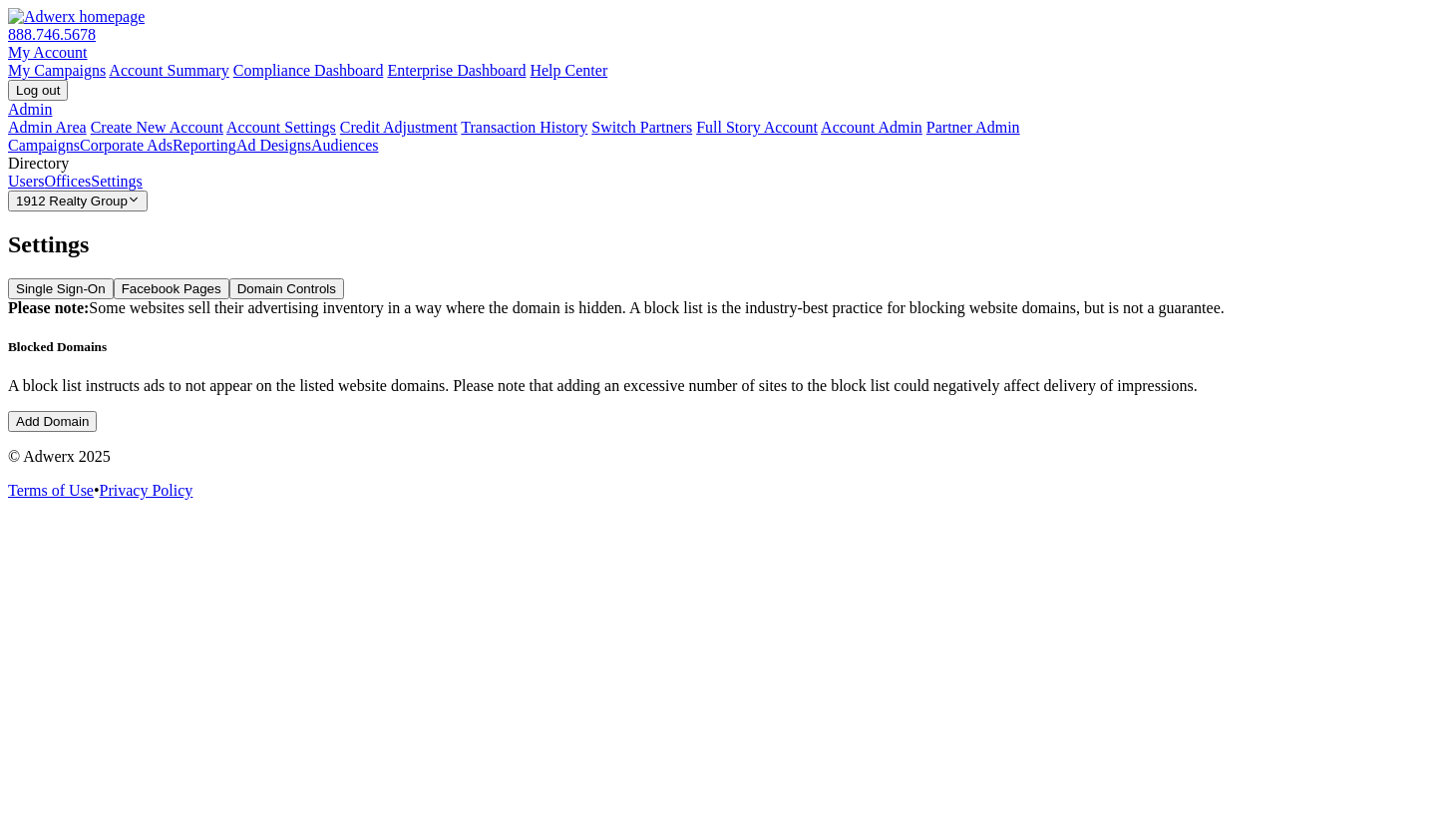 click on "Add Domain" 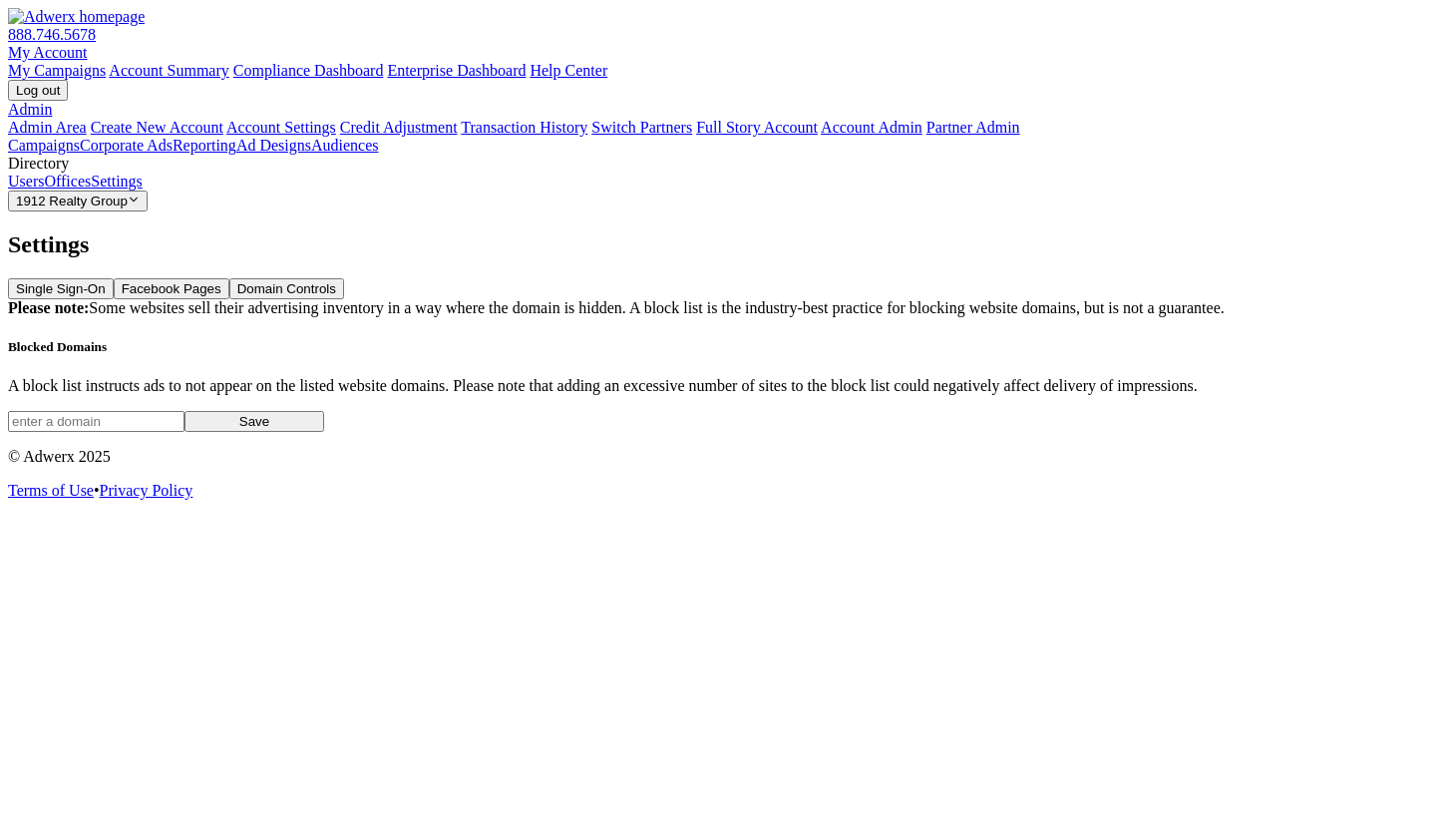 click 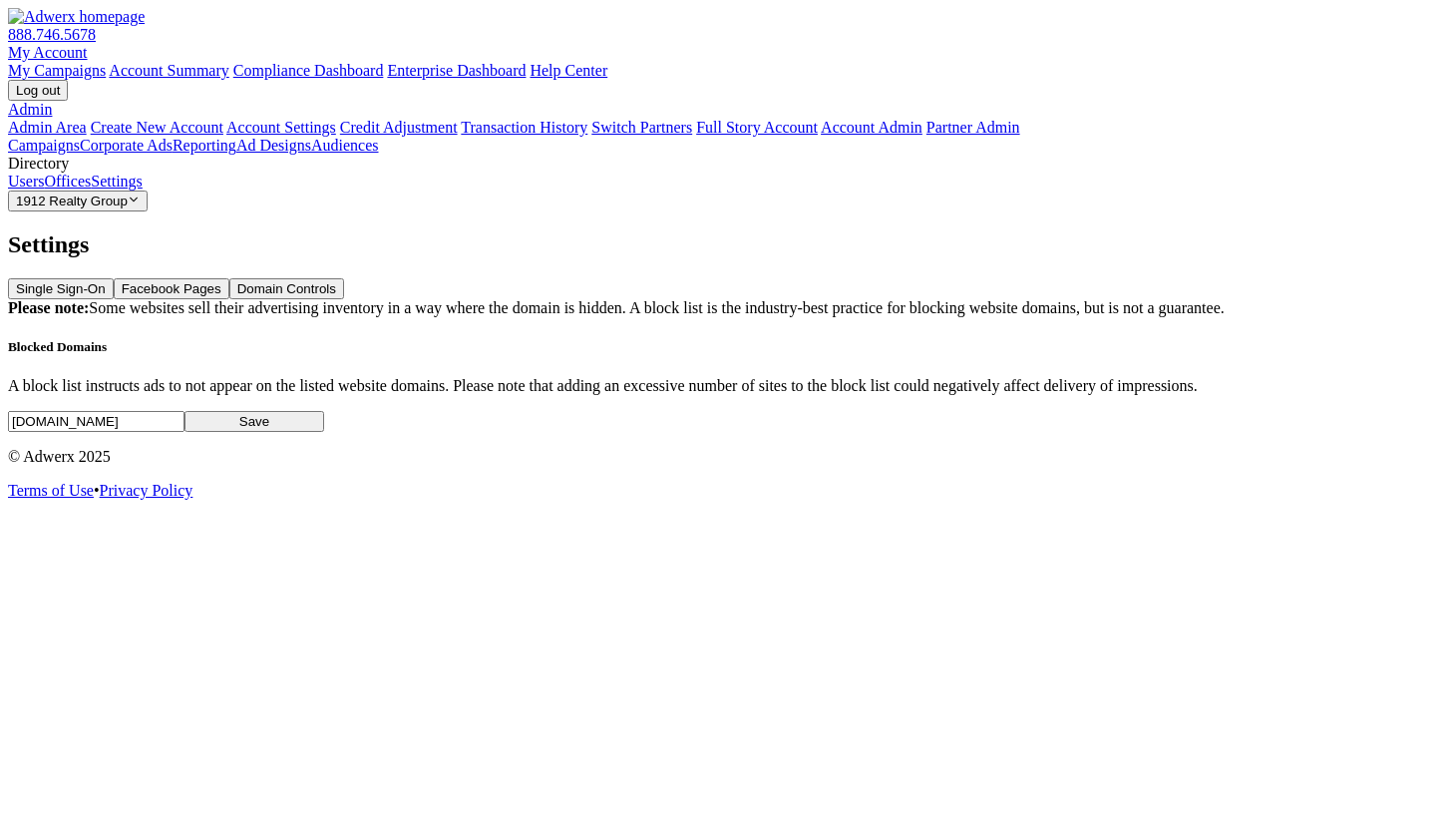 type on "[DOMAIN_NAME]" 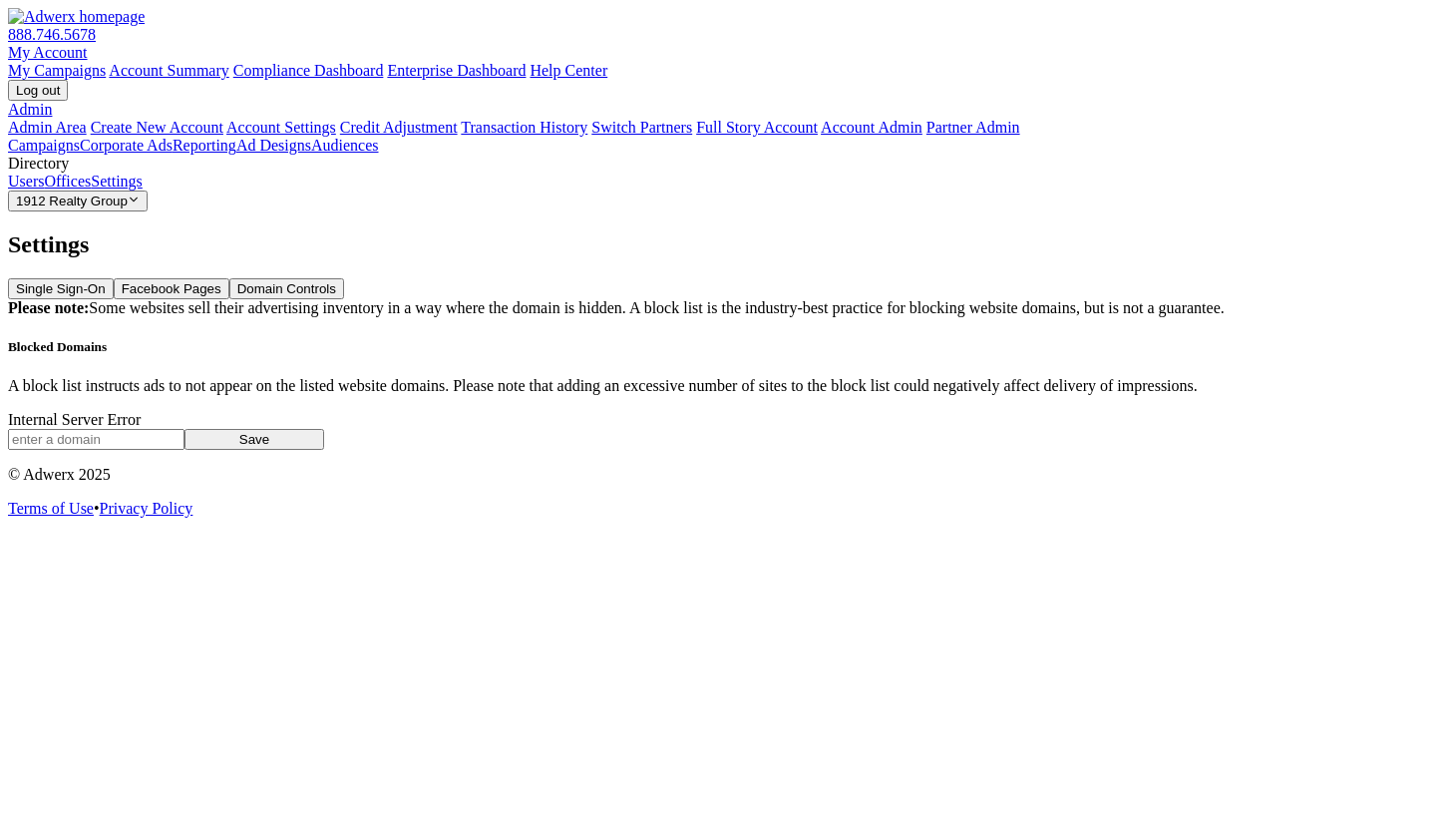 click 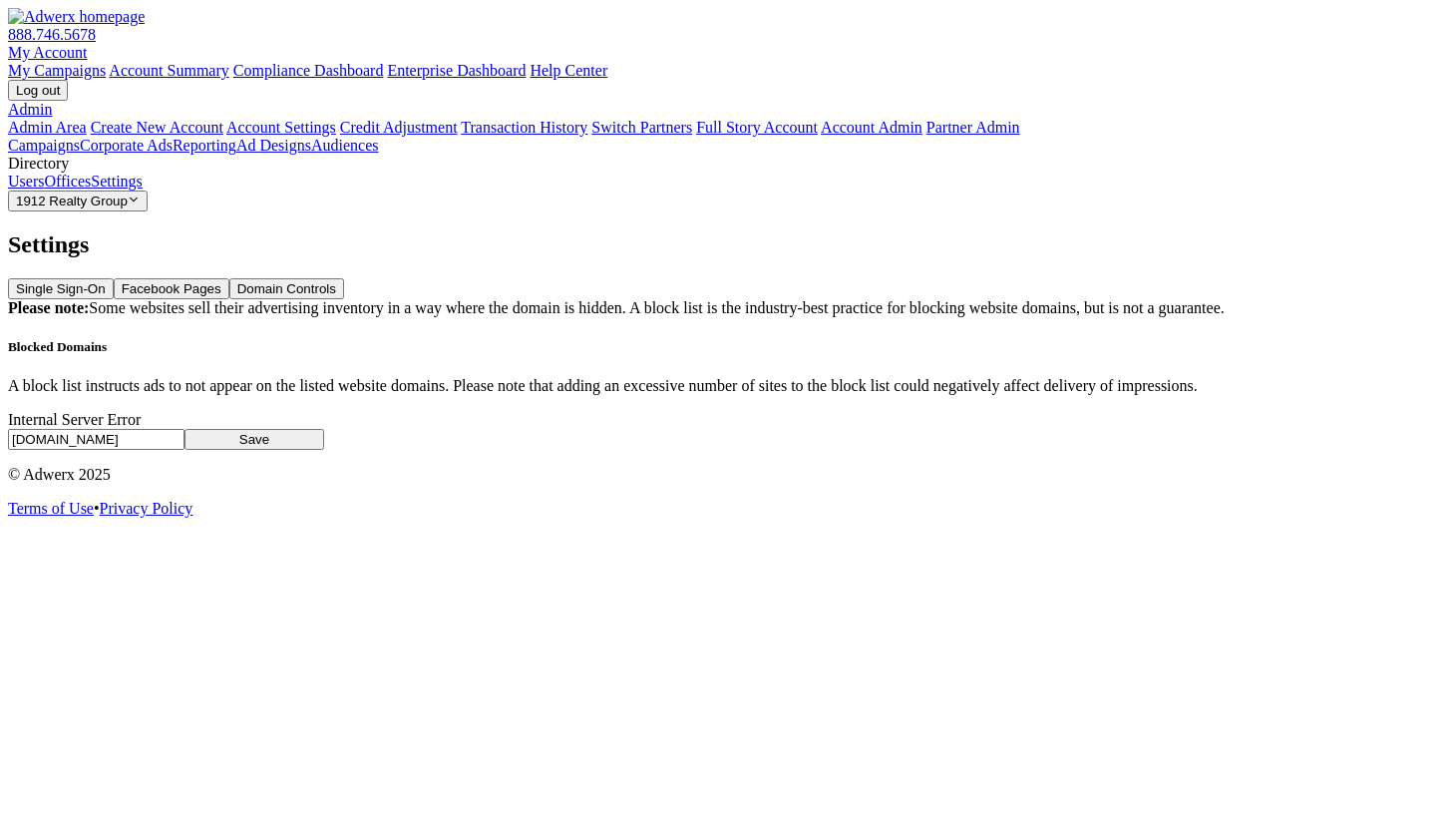 type on "[DOMAIN_NAME]" 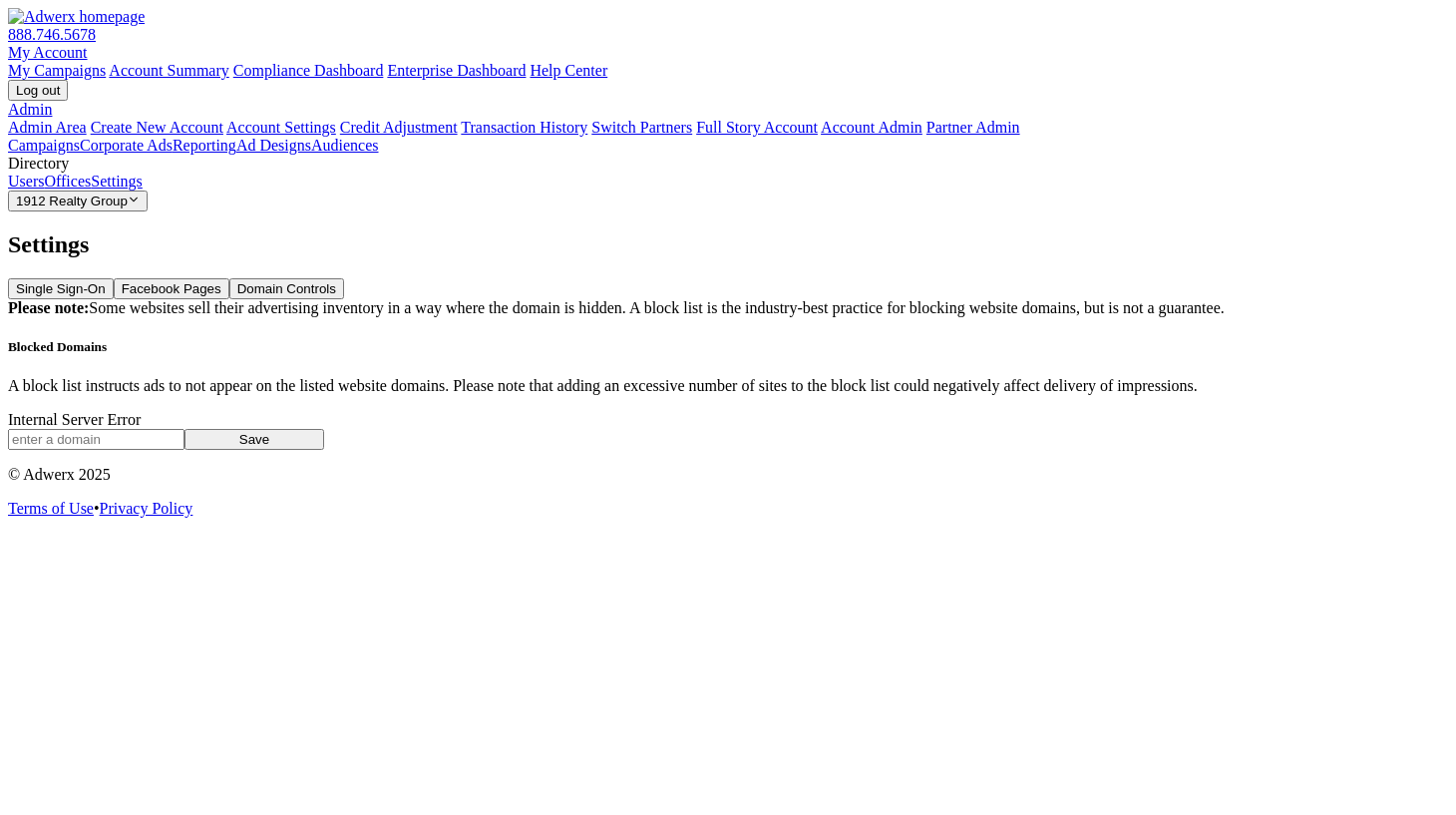 click 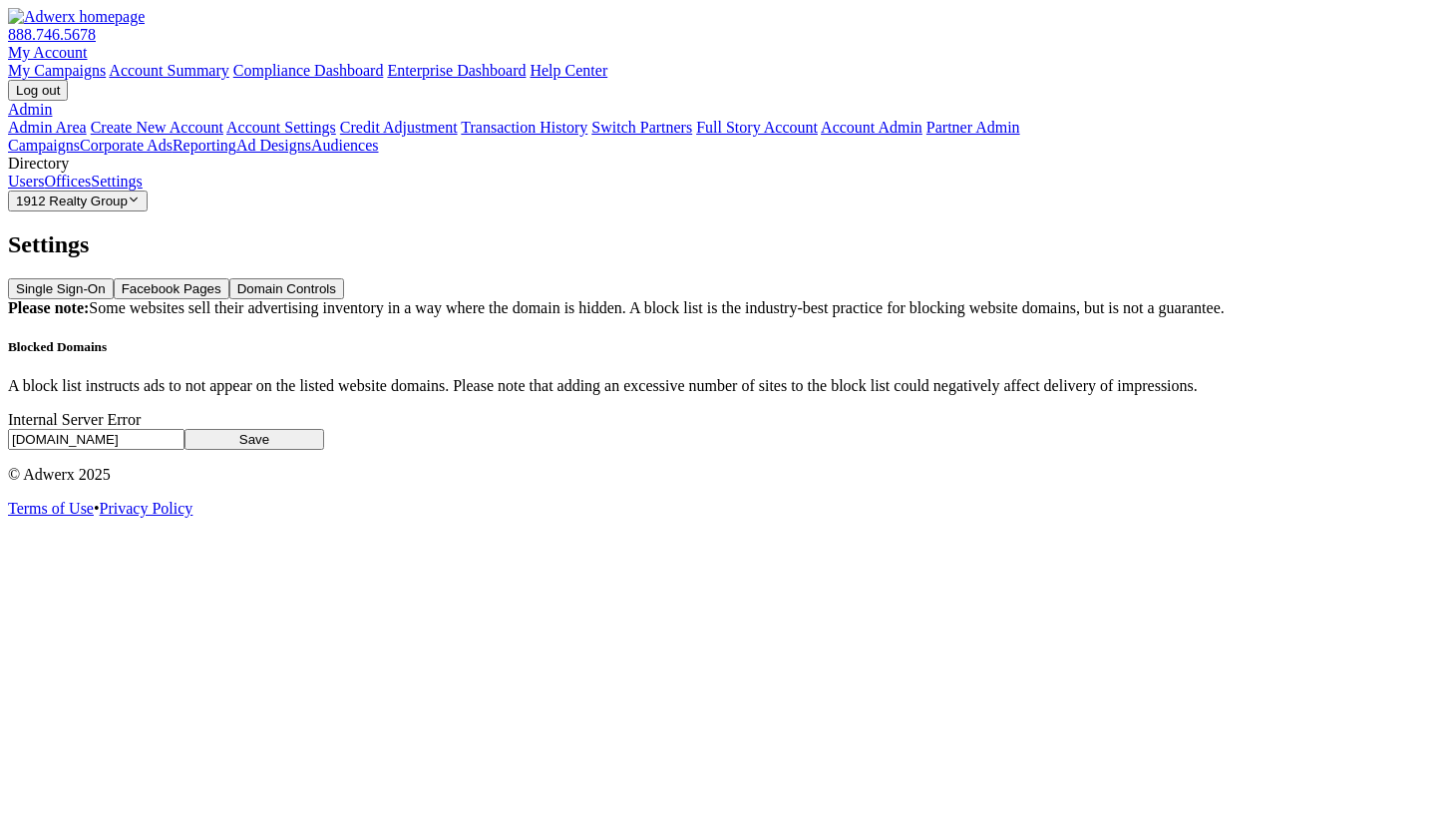 type on "[DOMAIN_NAME]" 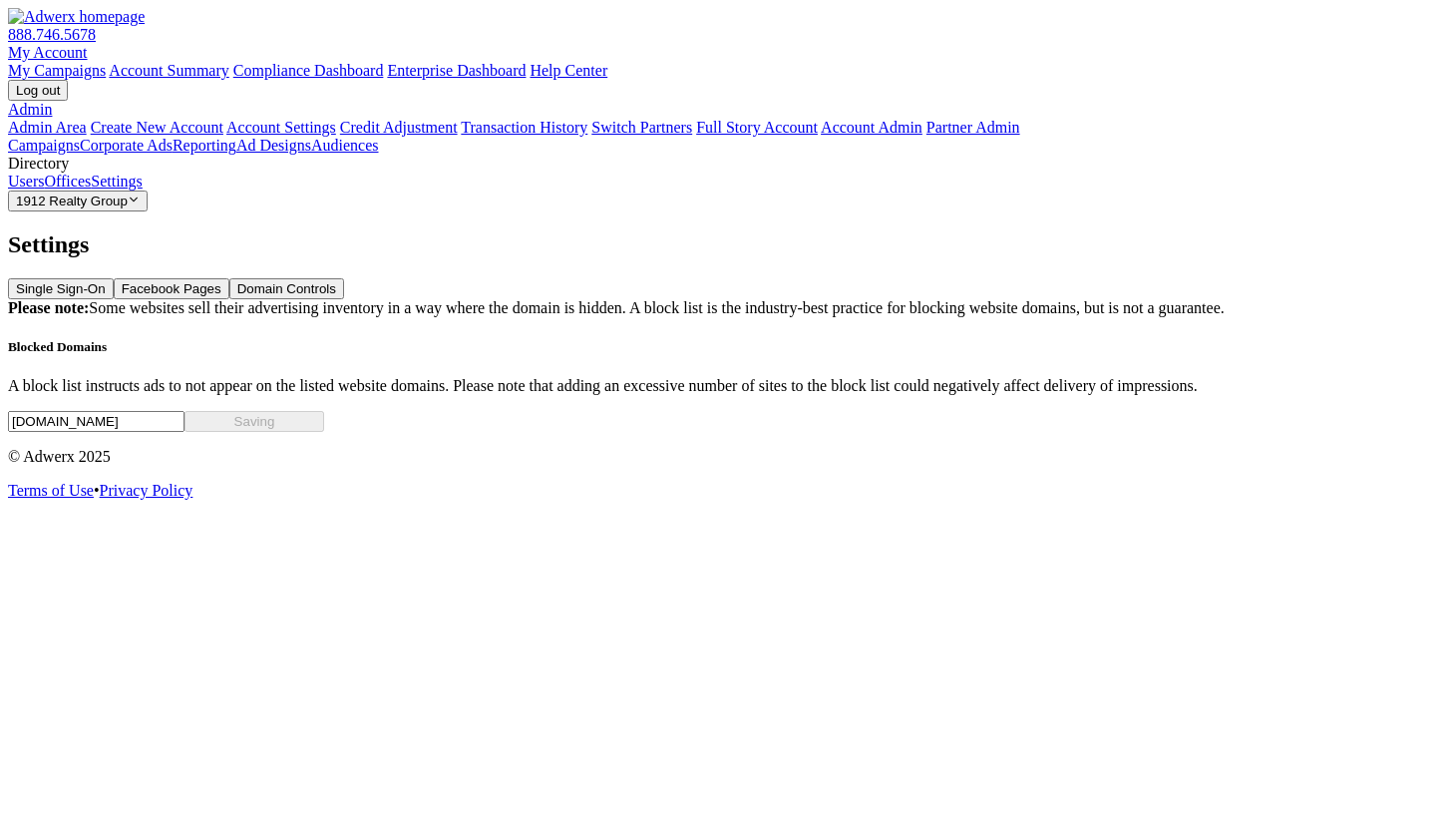type 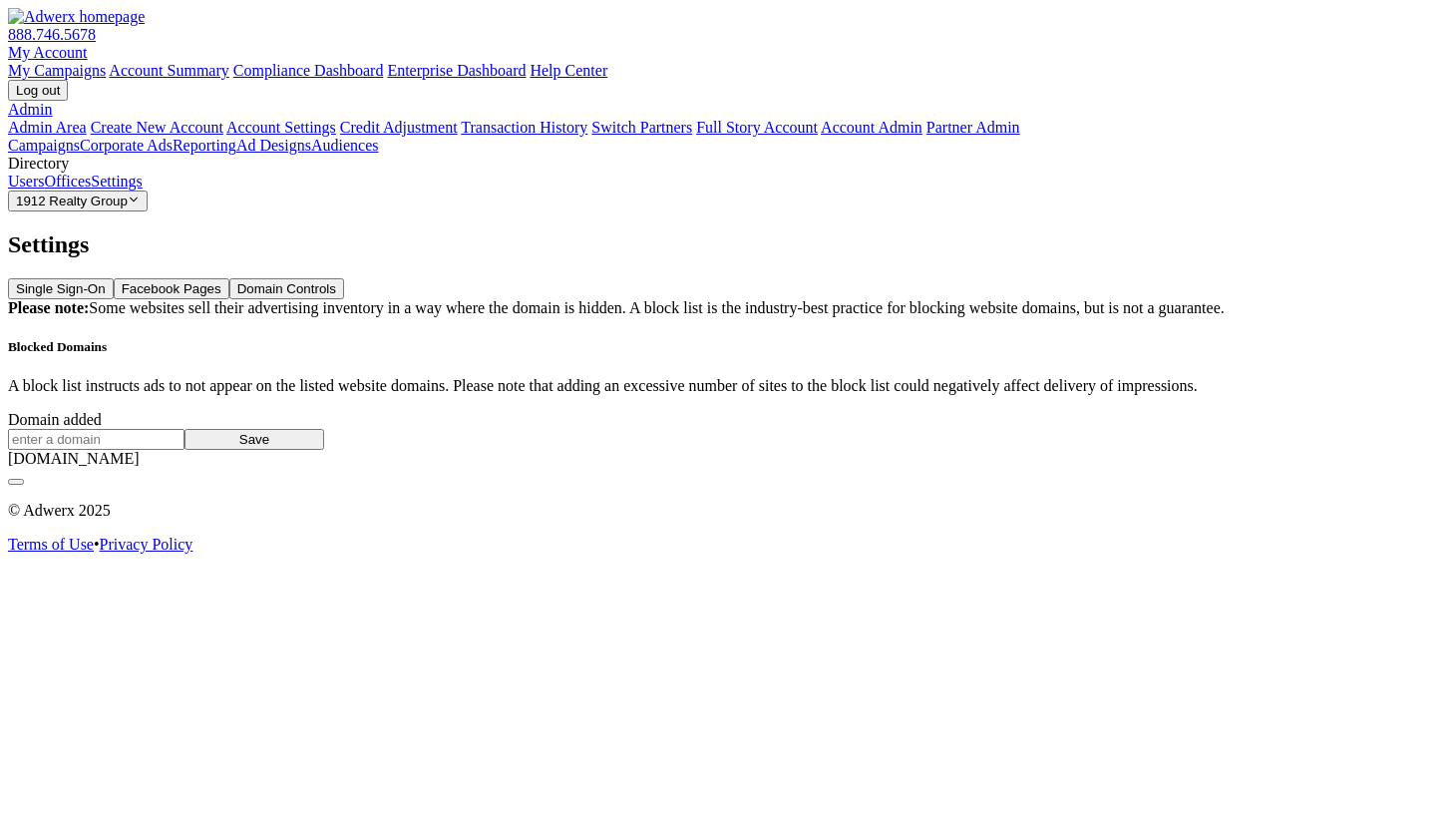 click 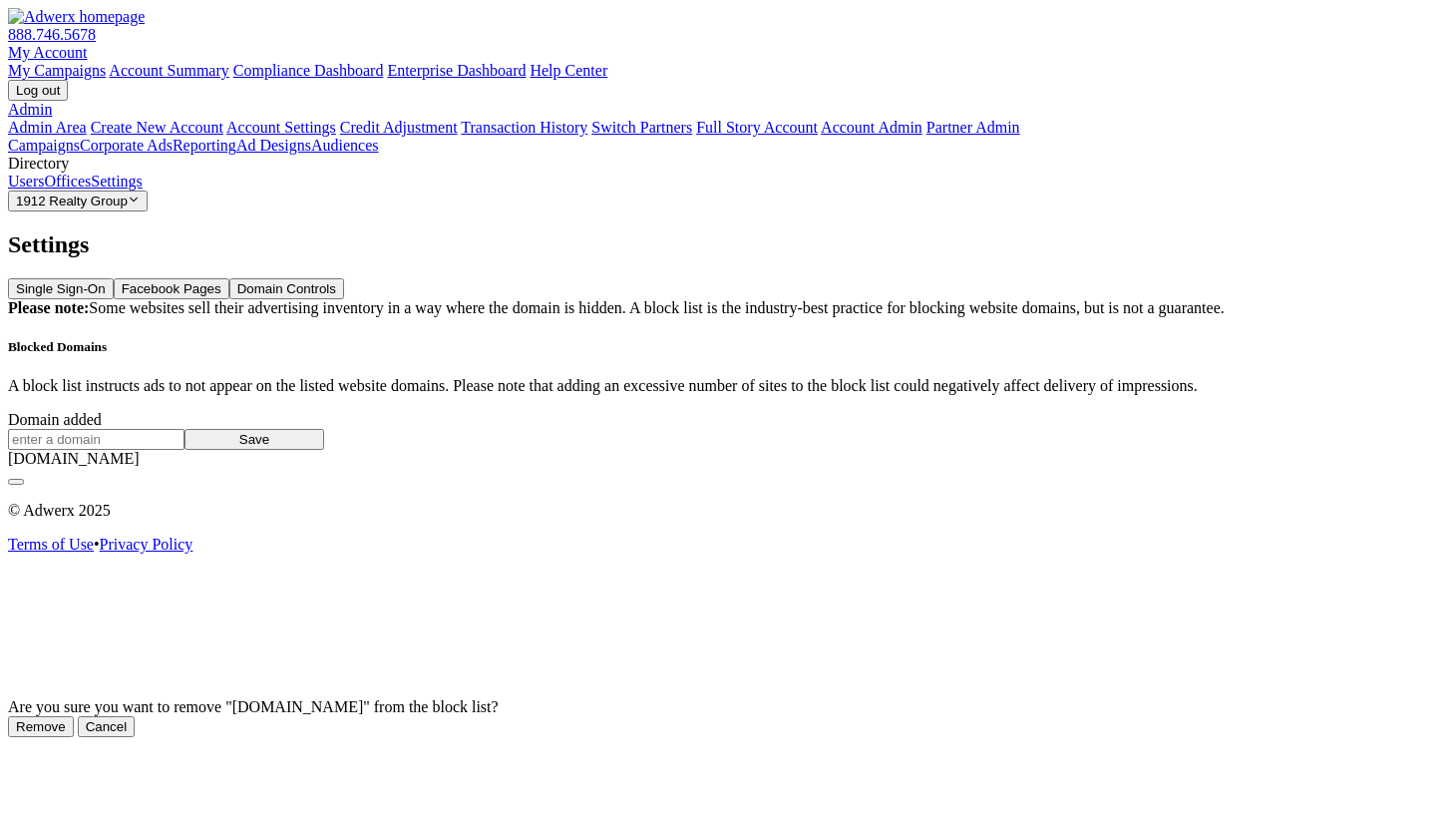 click on "Remove" 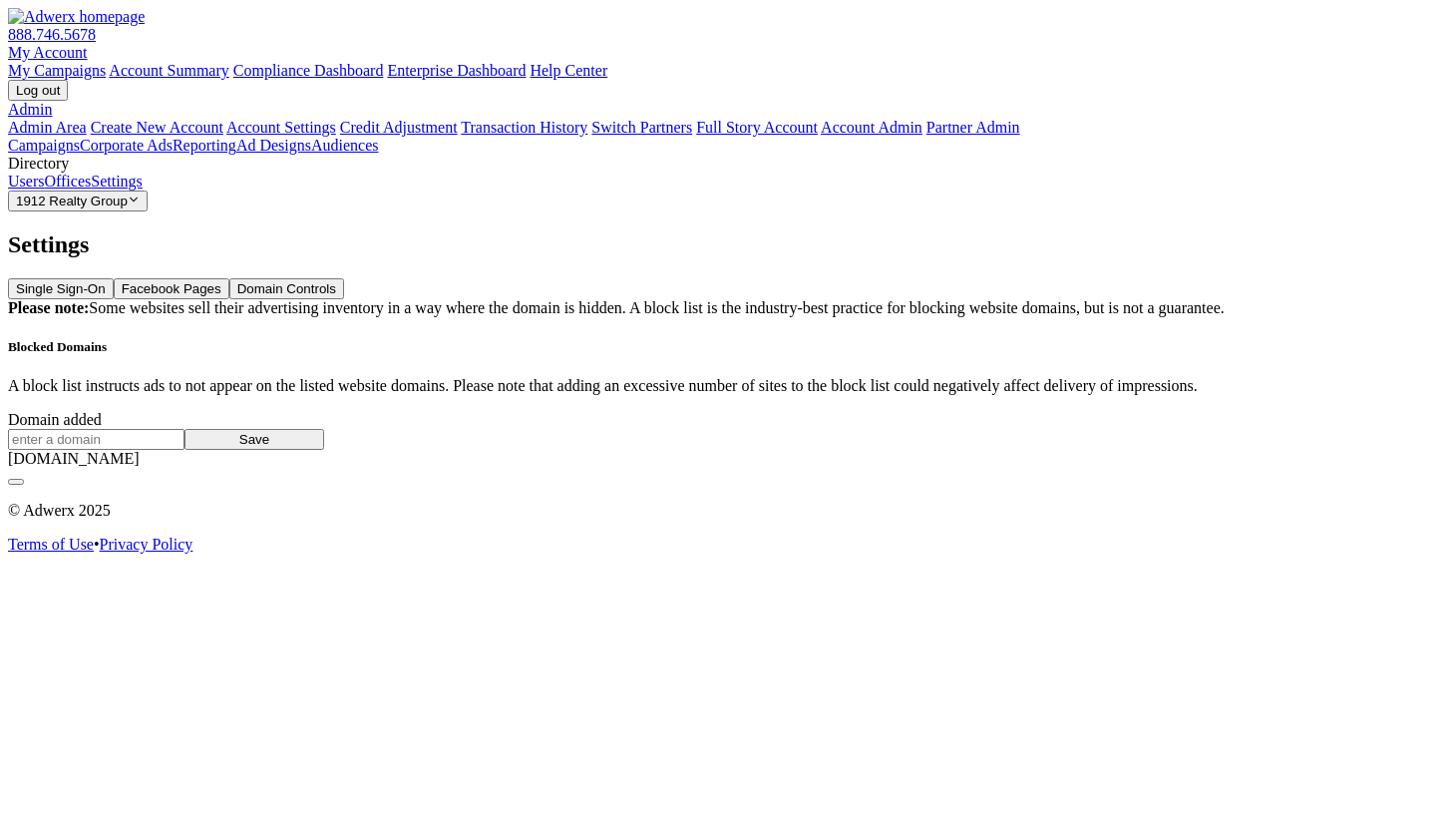 click on "Domain added Save foo.com" 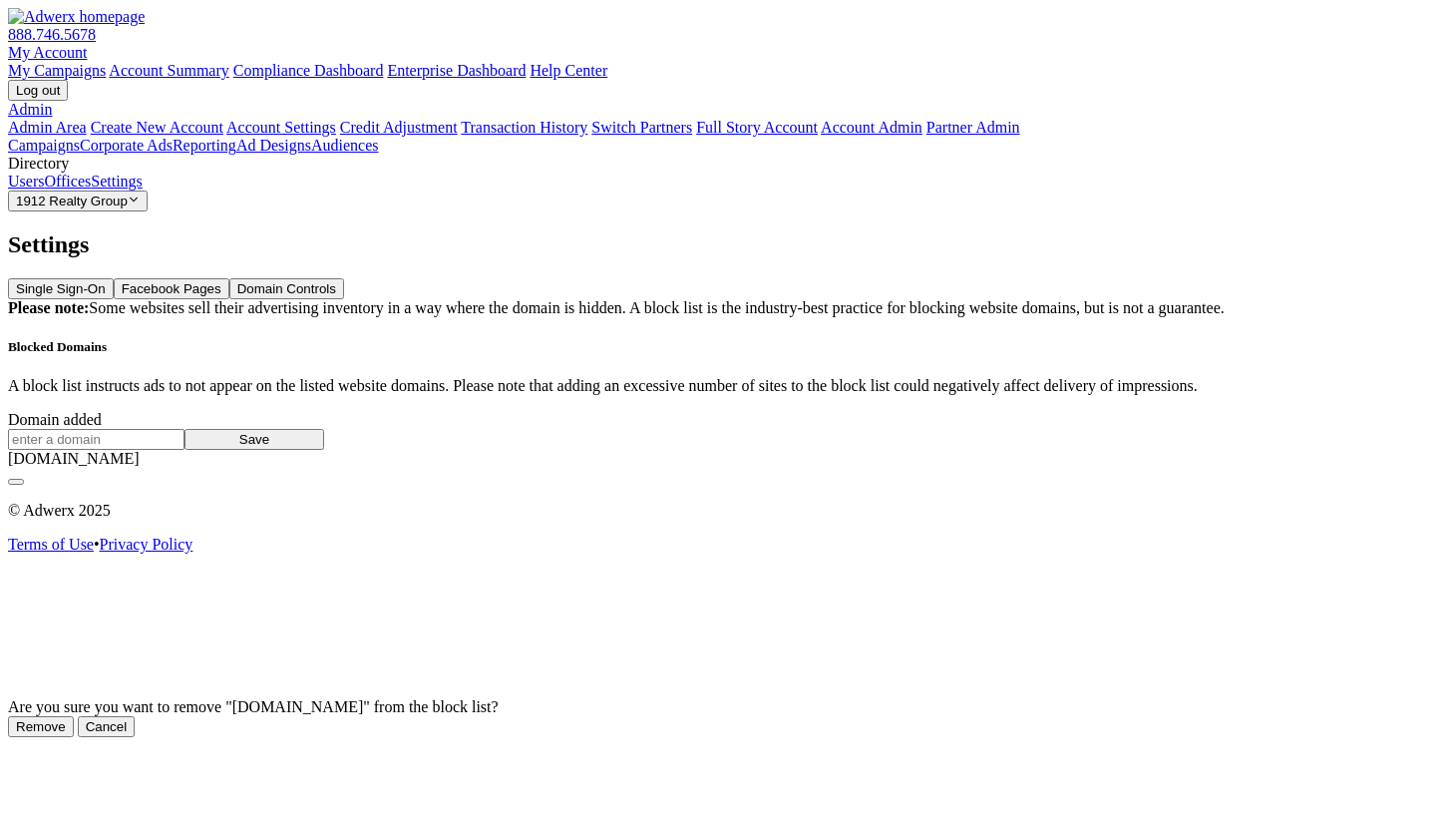 click on "Remove" 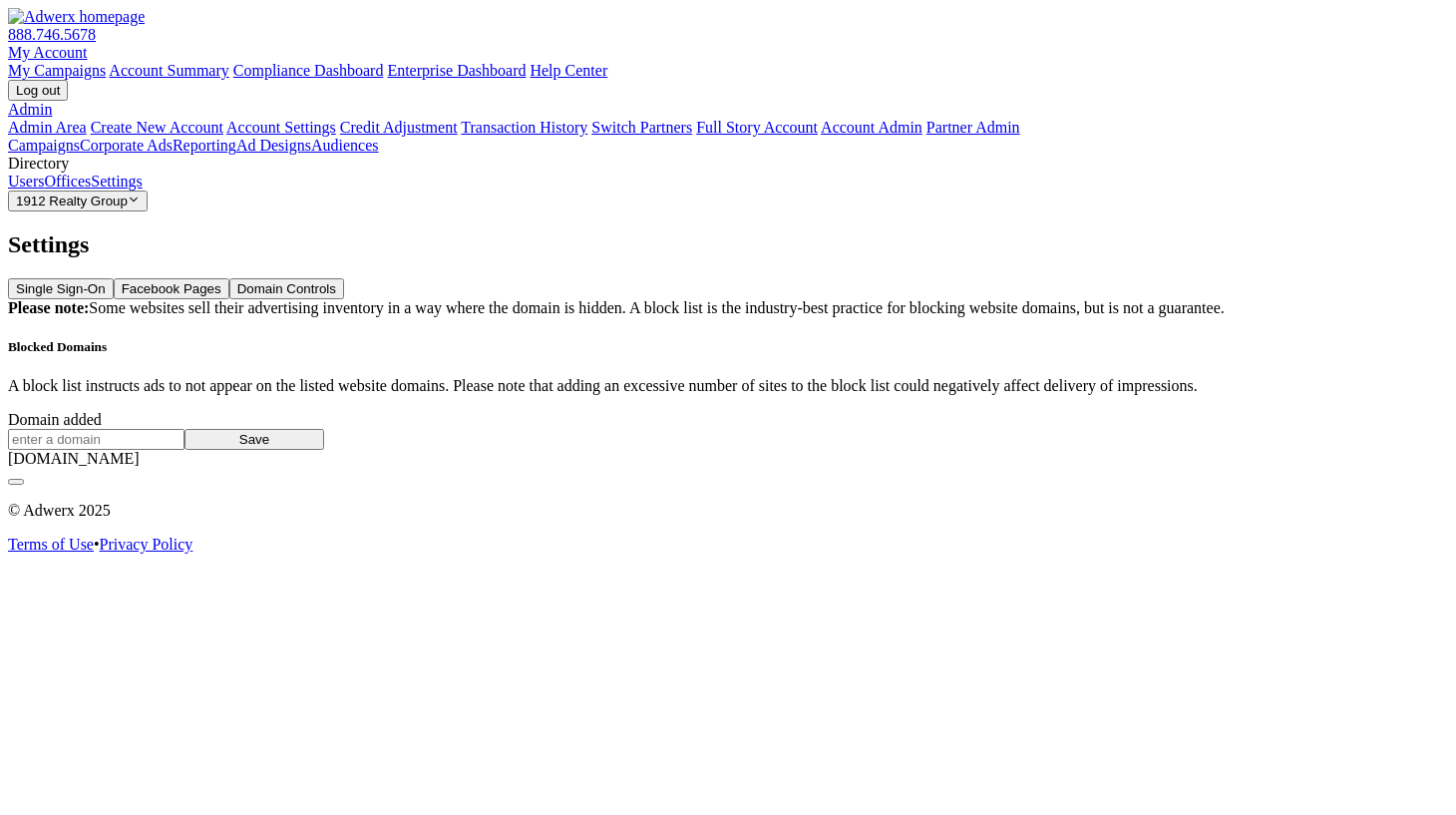 type 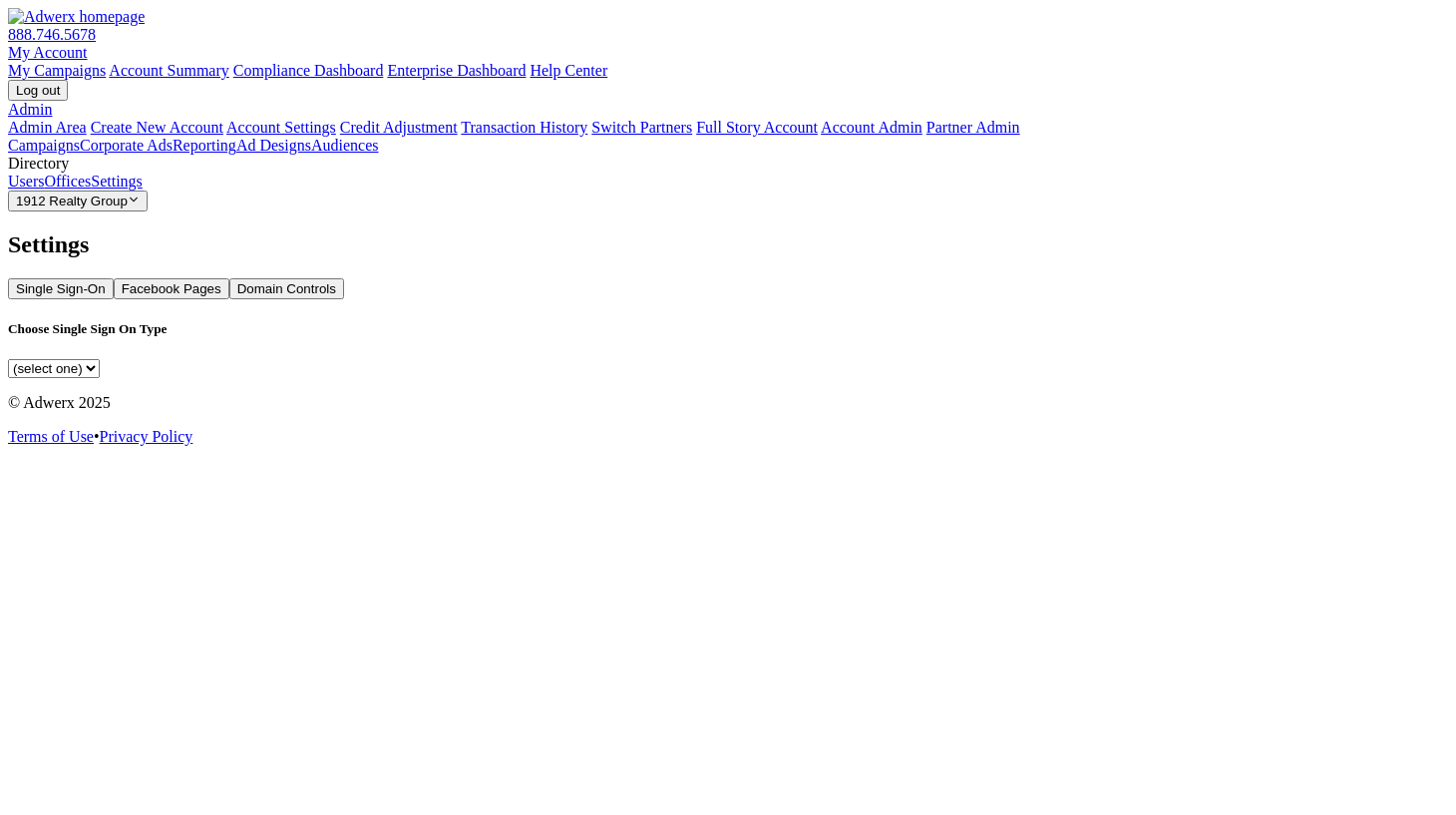 scroll, scrollTop: 0, scrollLeft: 0, axis: both 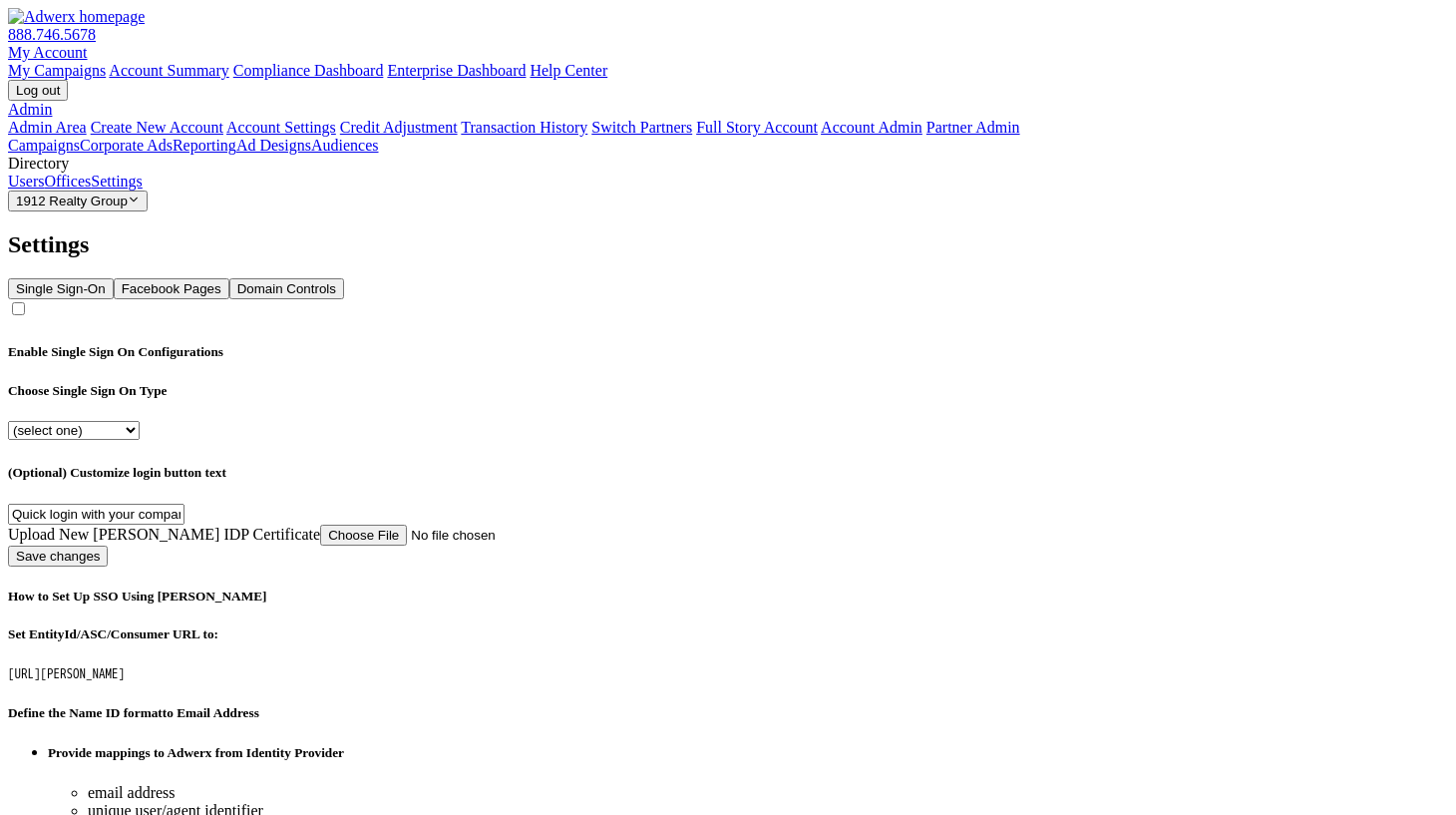 click on "How to Set Up SSO Using Saml Set   EntityId/ASC/Consumer URL   to: https://1912realtygroup.adwerx.local/saml/consume Define the   Name ID format  to   Email Address Provide mappings to Adwerx from Identity Provider email address unique user/agent identifier first name last name Test it out yourself using your Adwerx account" 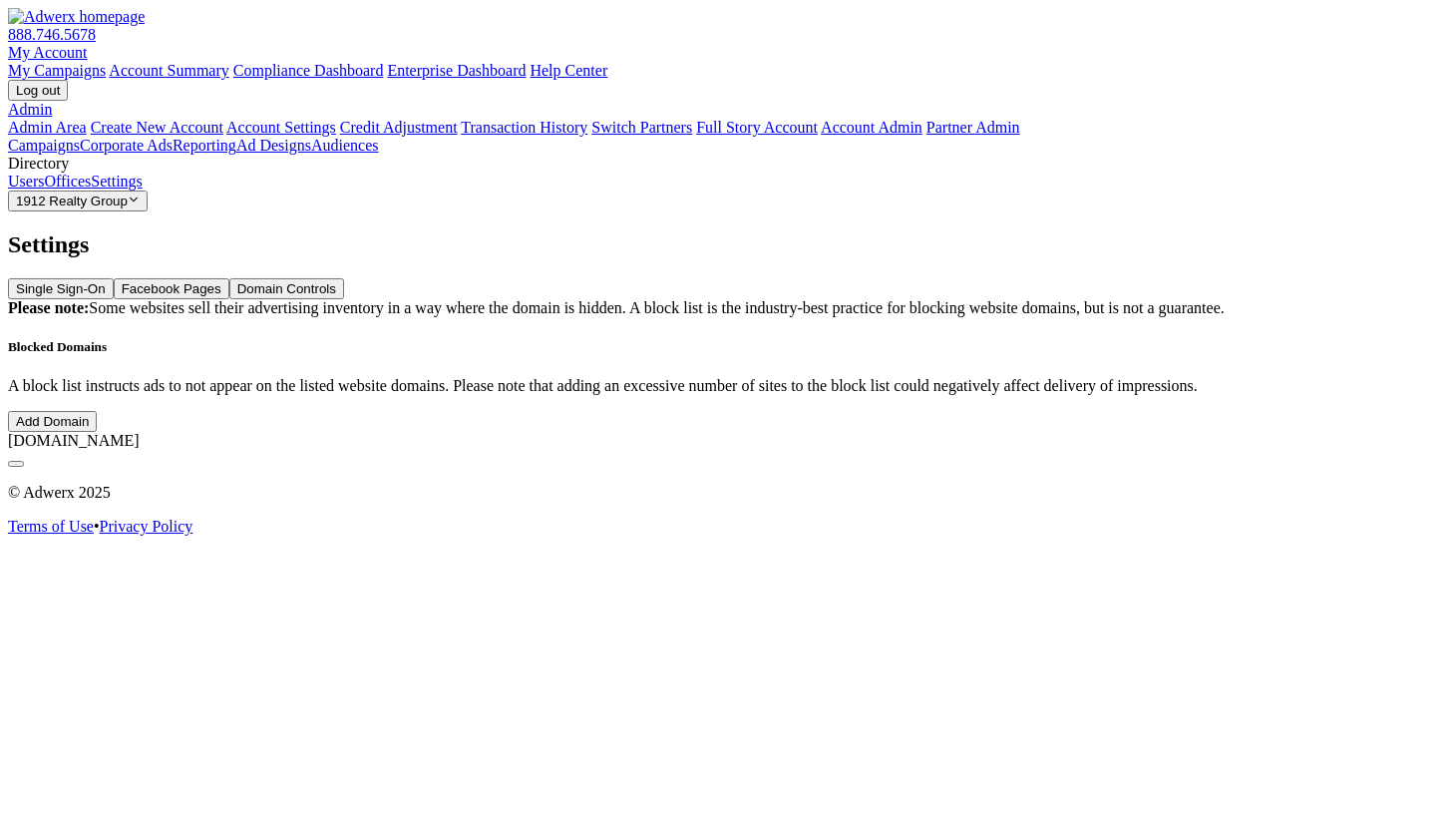 click 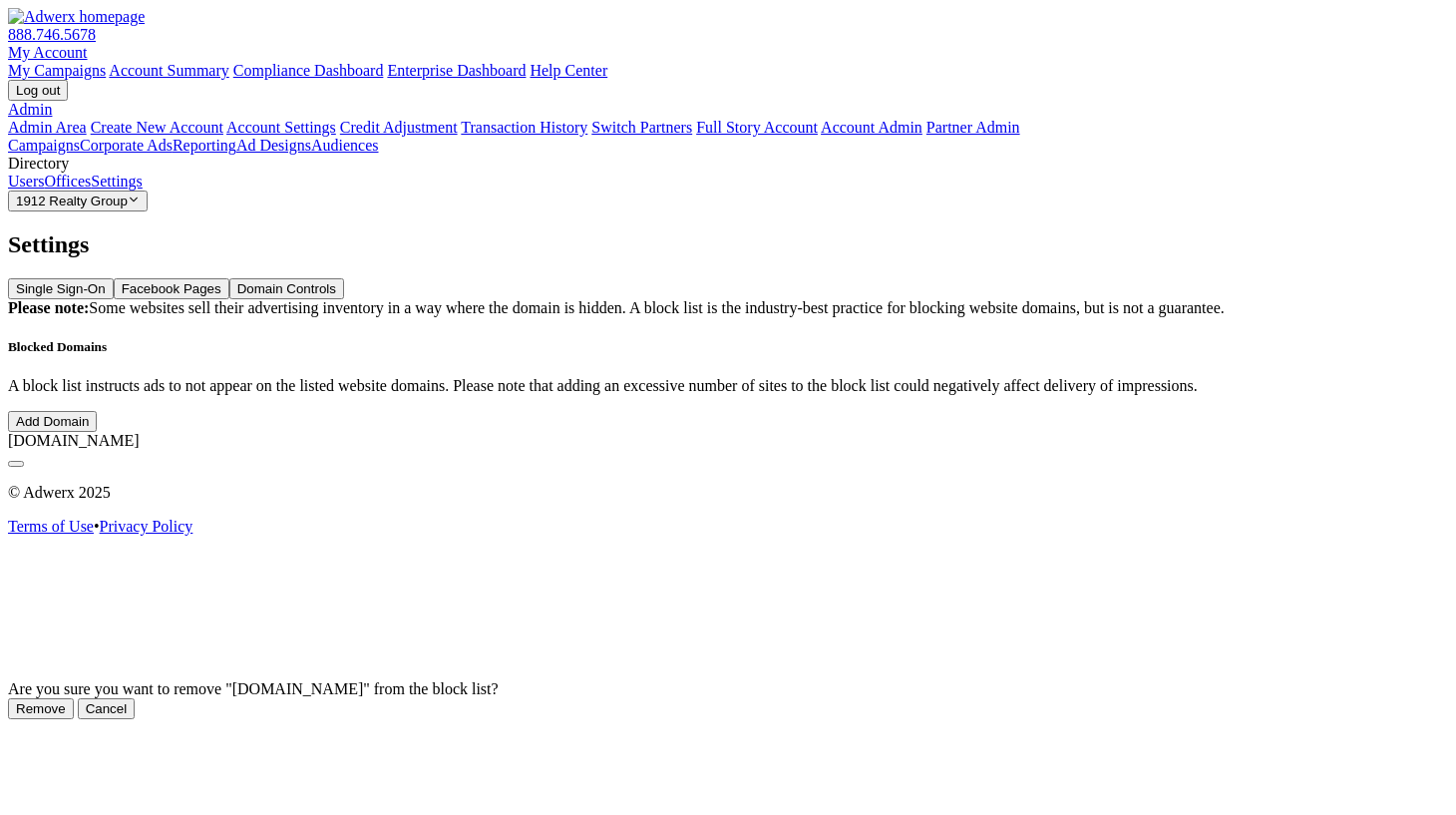click on "Remove" 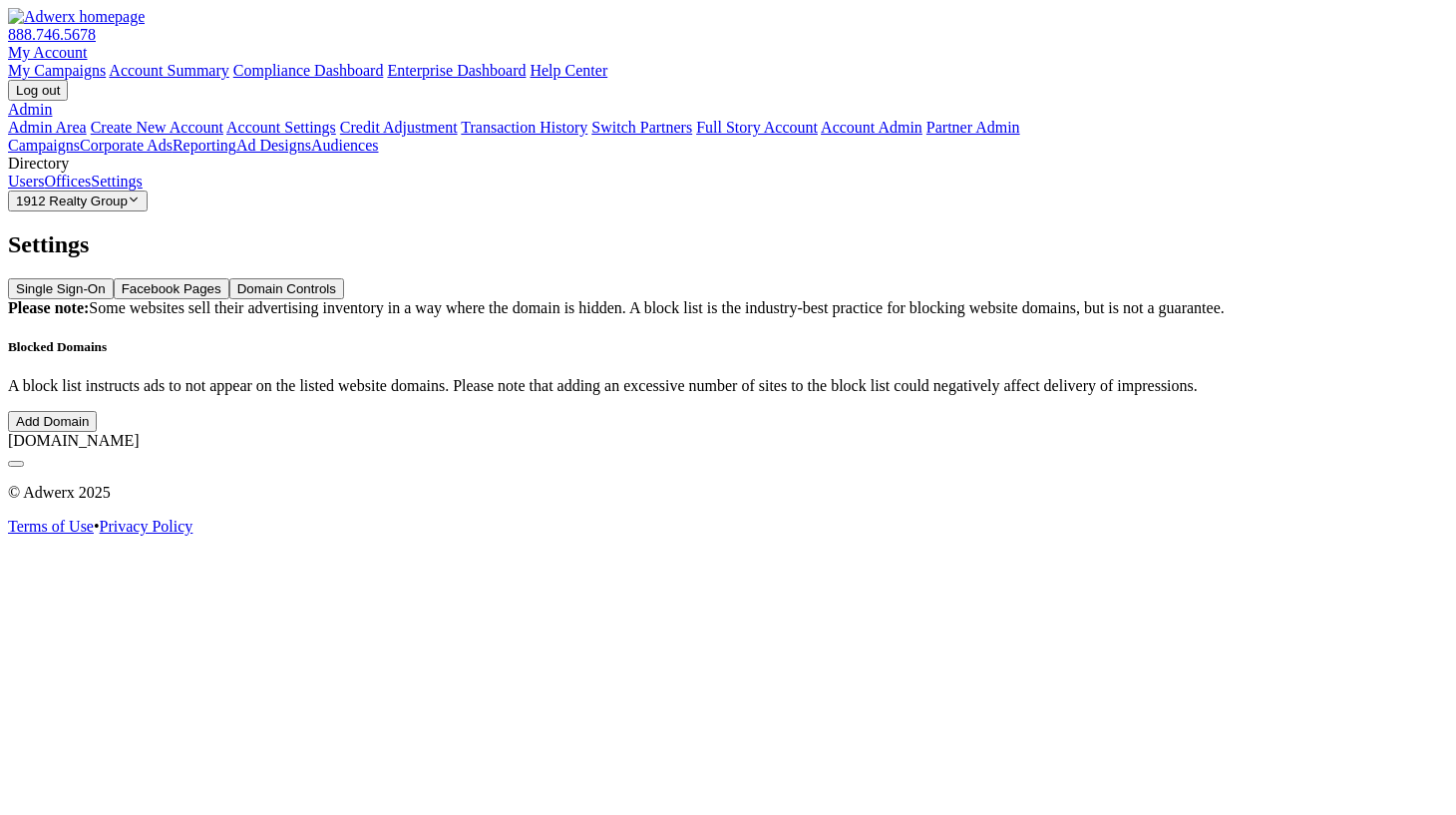 click on "Settings Single Sign-On Facebook Pages Domain Controls Please note:  Some websites sell their advertising inventory in a way where the domain is hidden. A block list is the industry-best practice for blocking website domains, but is not a guarantee. Blocked Domains A block list instructs ads to not appear on the listed website domains. Please note that adding an excessive number of sites to the block list could negatively affect delivery of impressions. Add Domain foo.com" 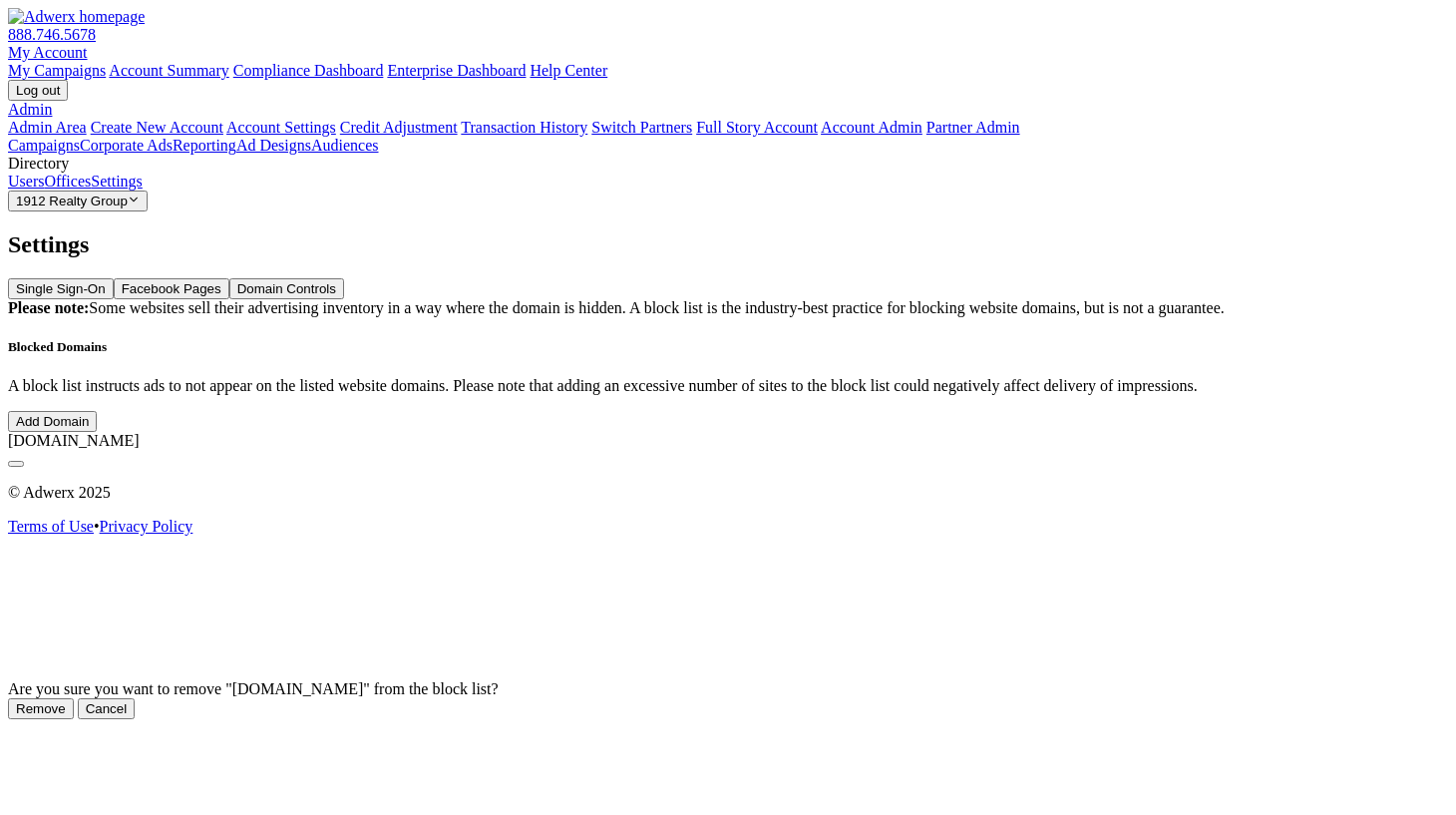 click on "Remove" 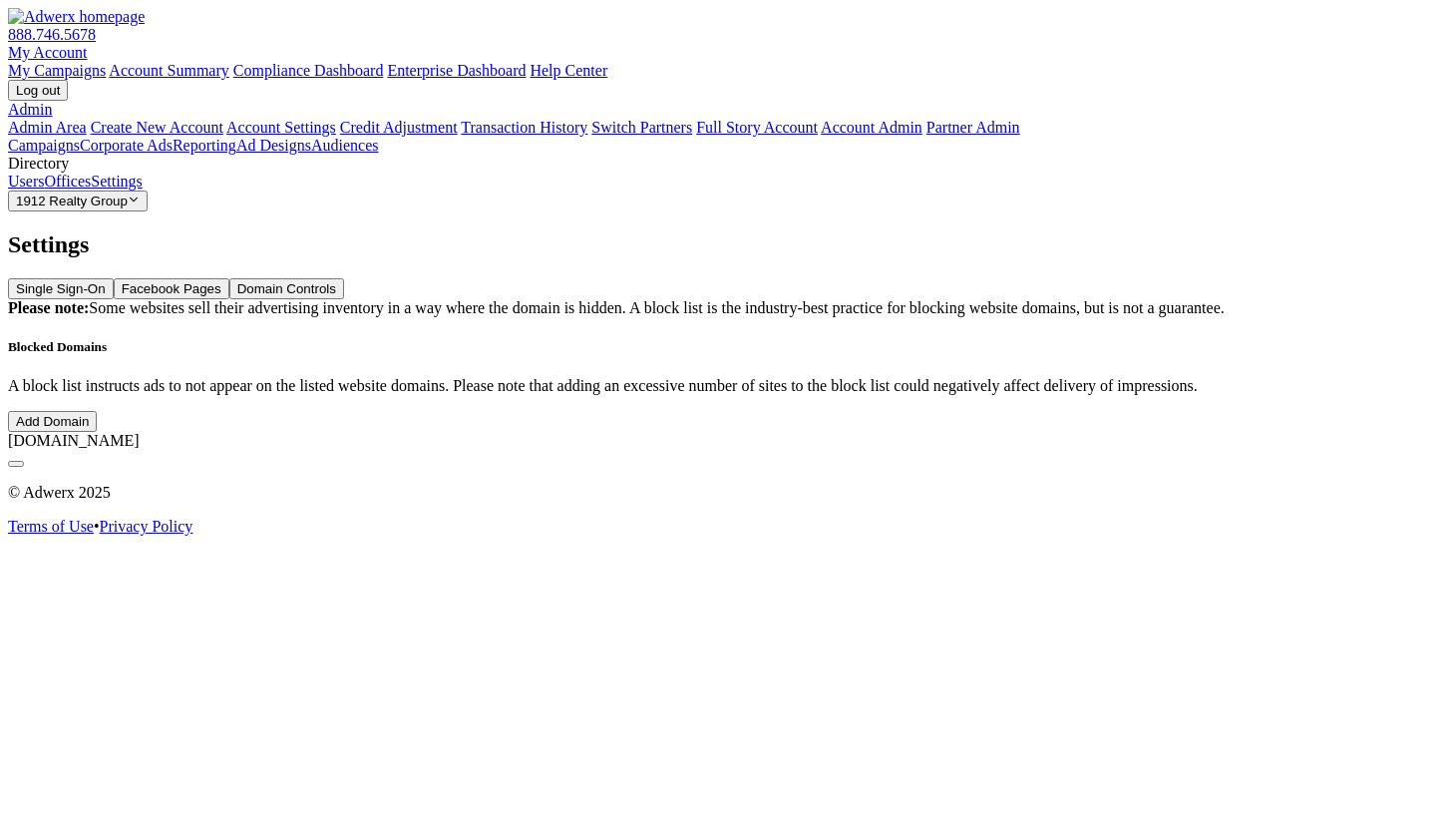 type 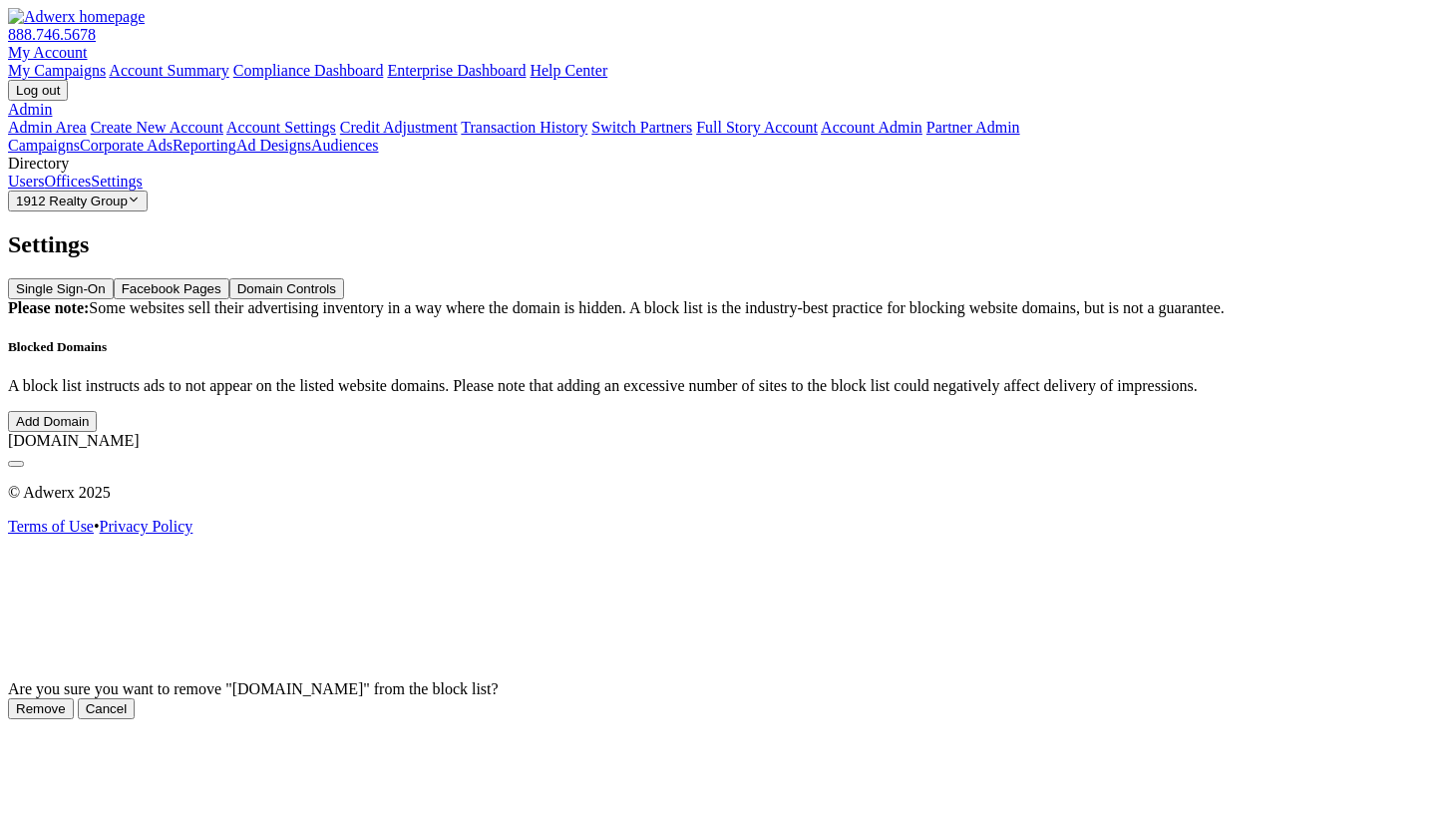 click on "Cancel" 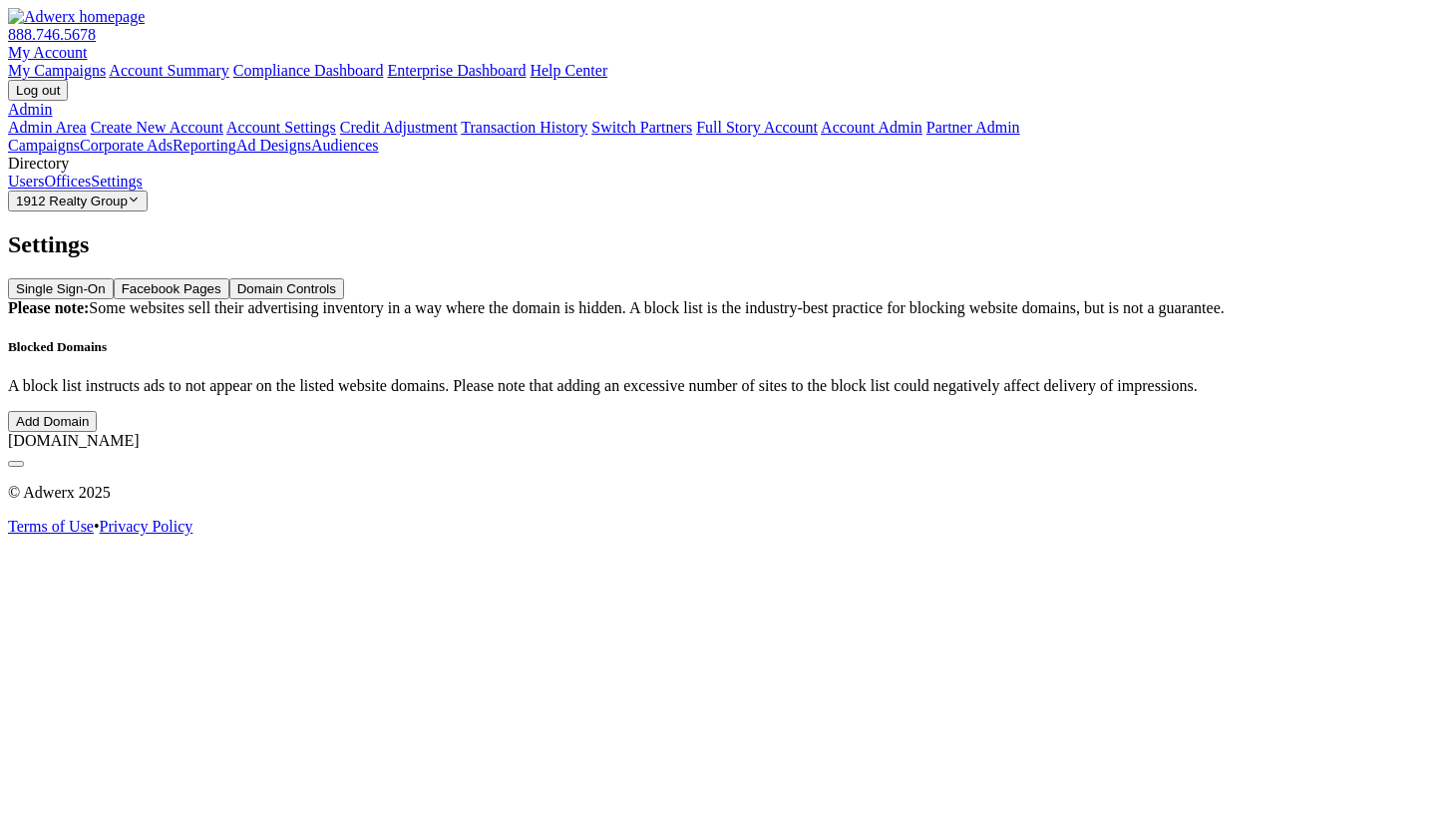 click 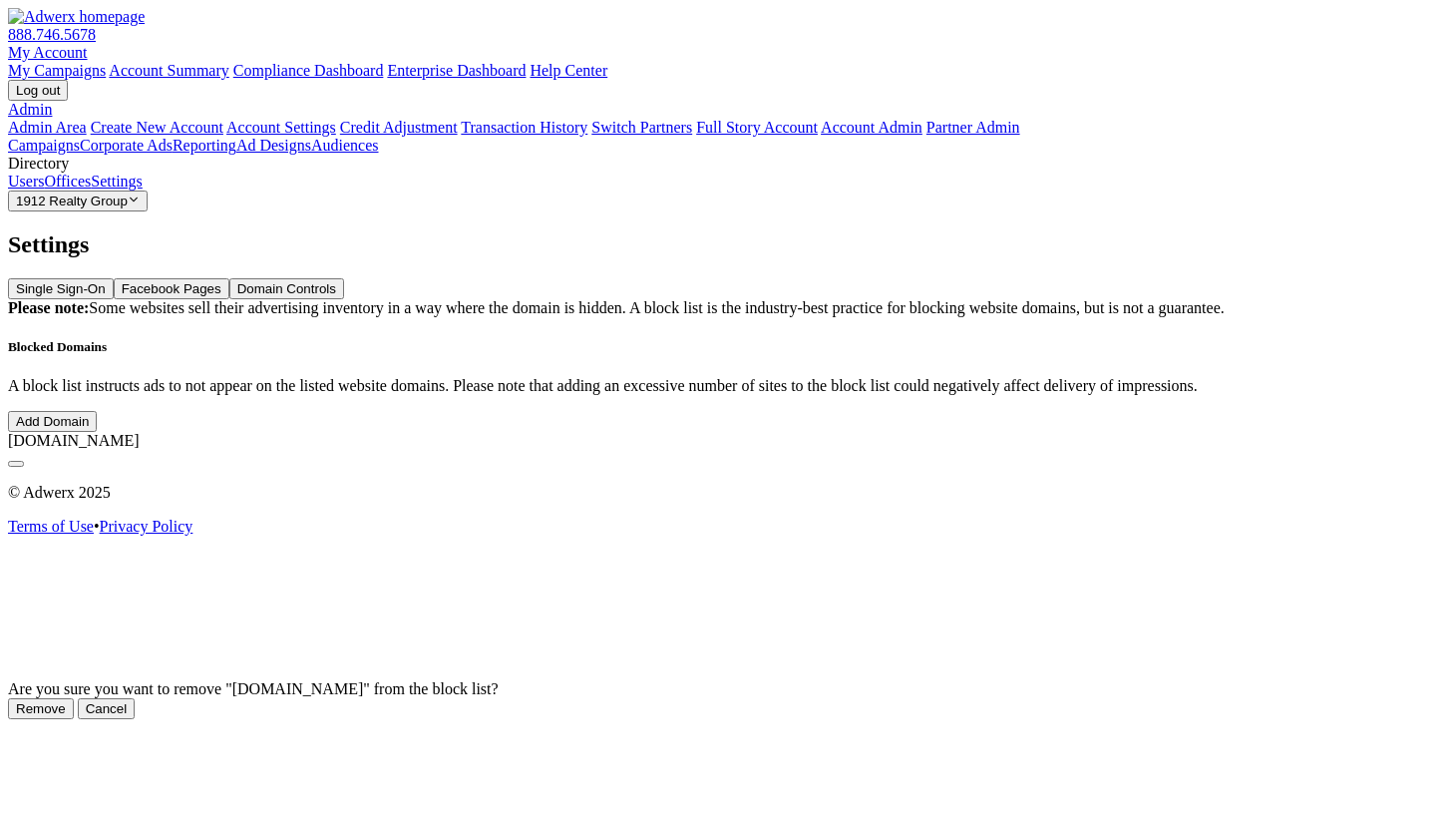 click on "Remove" 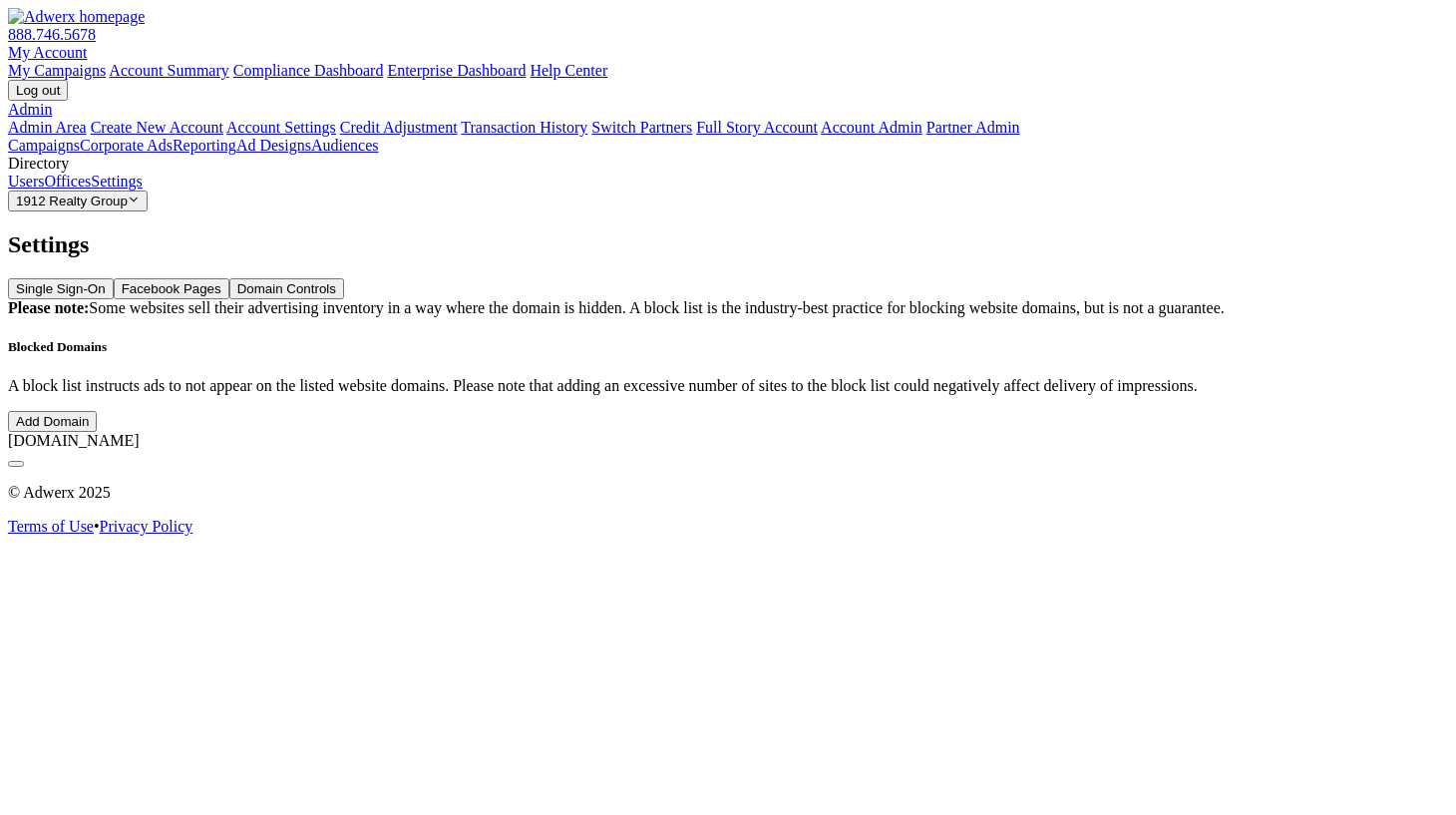 click 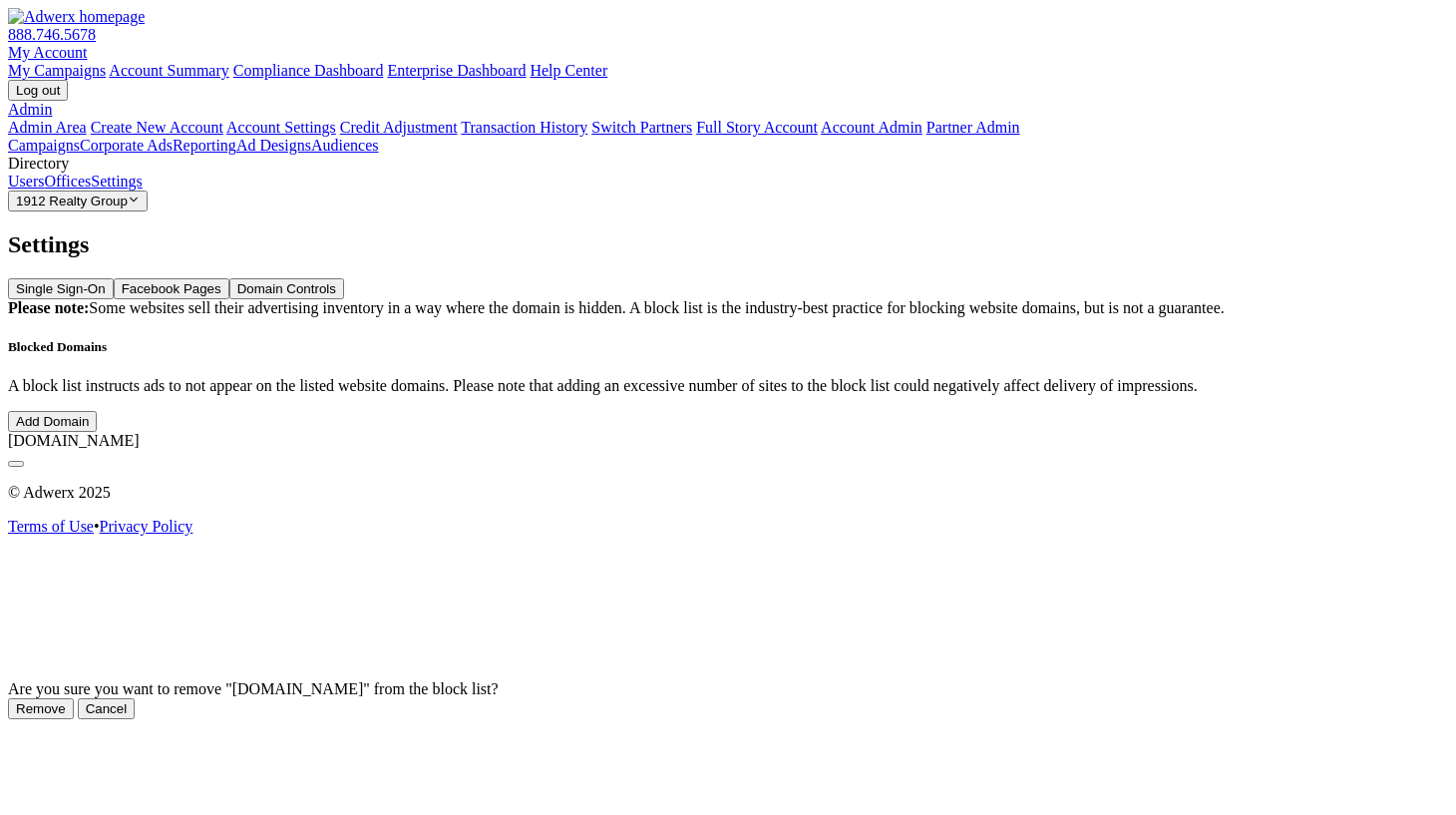 click on "Remove" 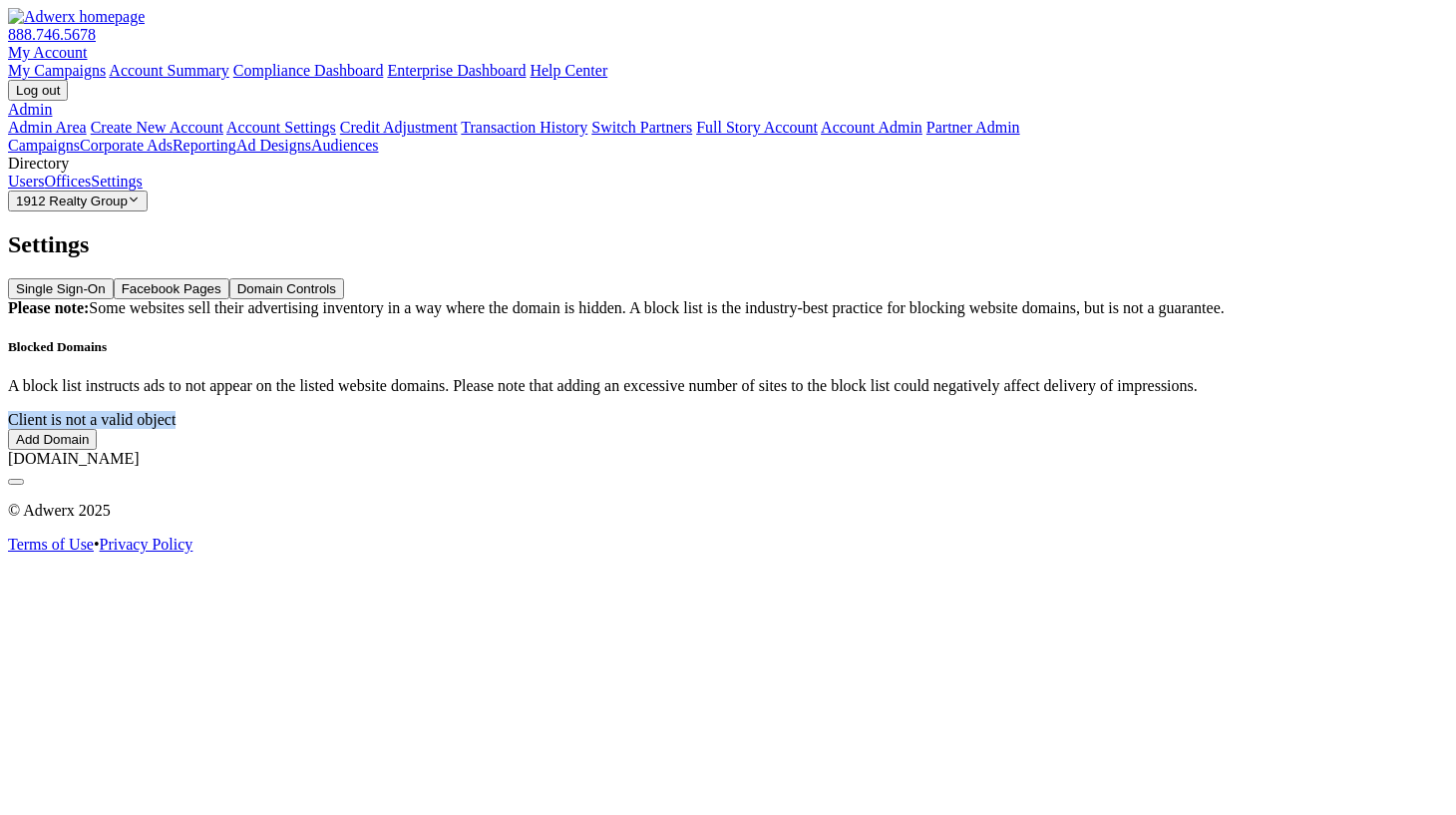 drag, startPoint x: 482, startPoint y: 450, endPoint x: 295, endPoint y: 448, distance: 187.0107 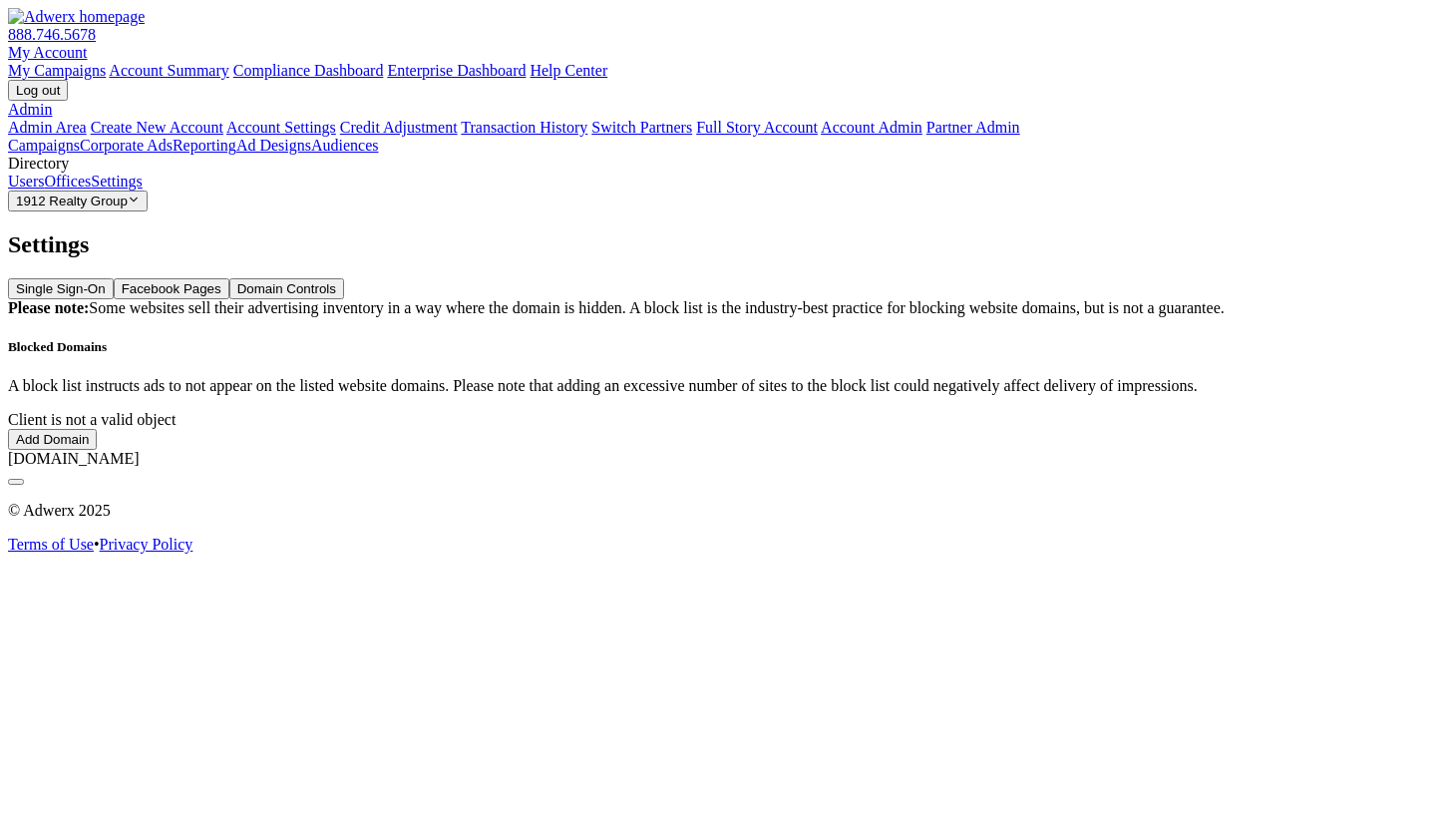 click on "Client is not a valid object Add Domain foo.com" 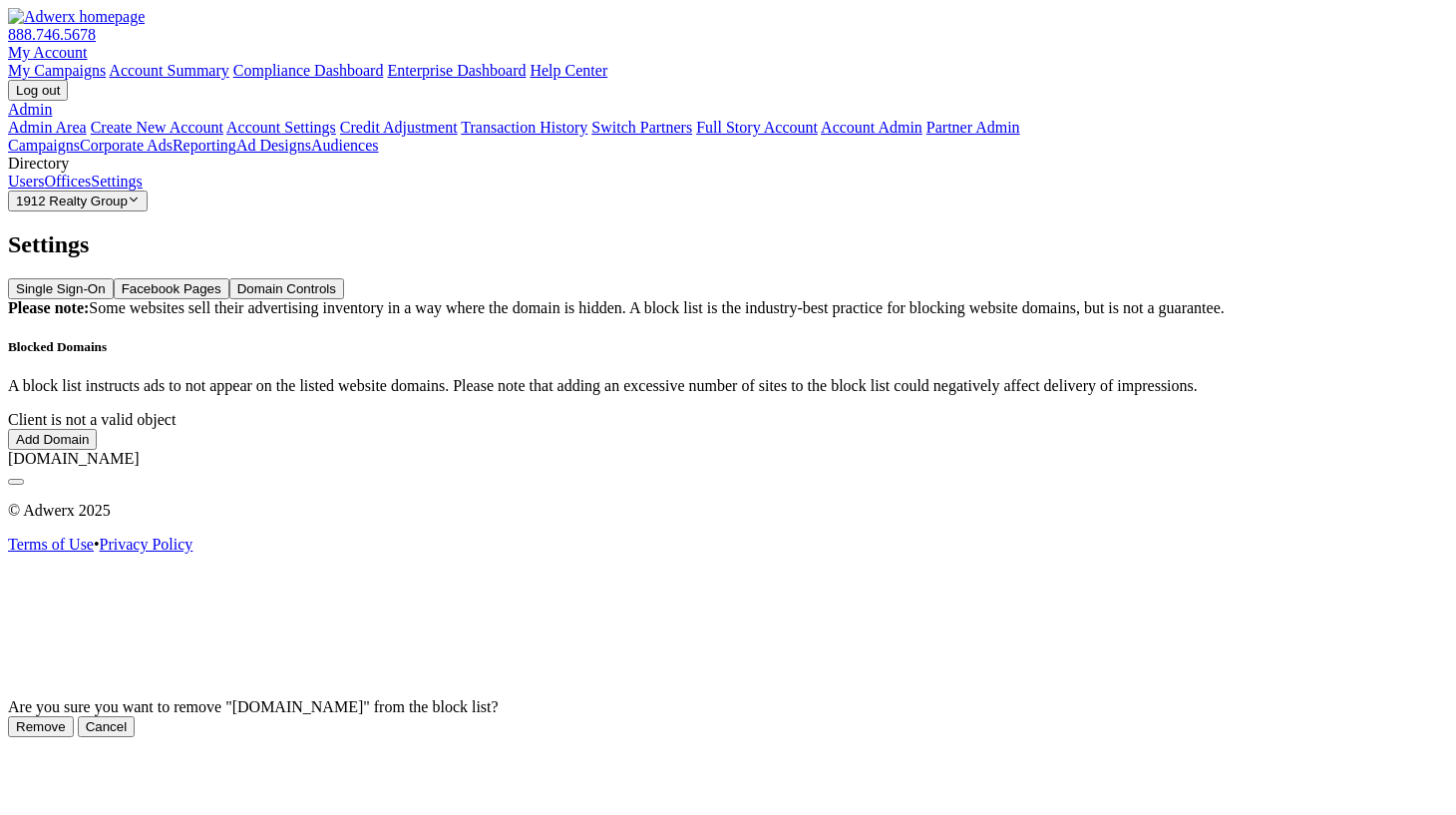 click on "Remove" 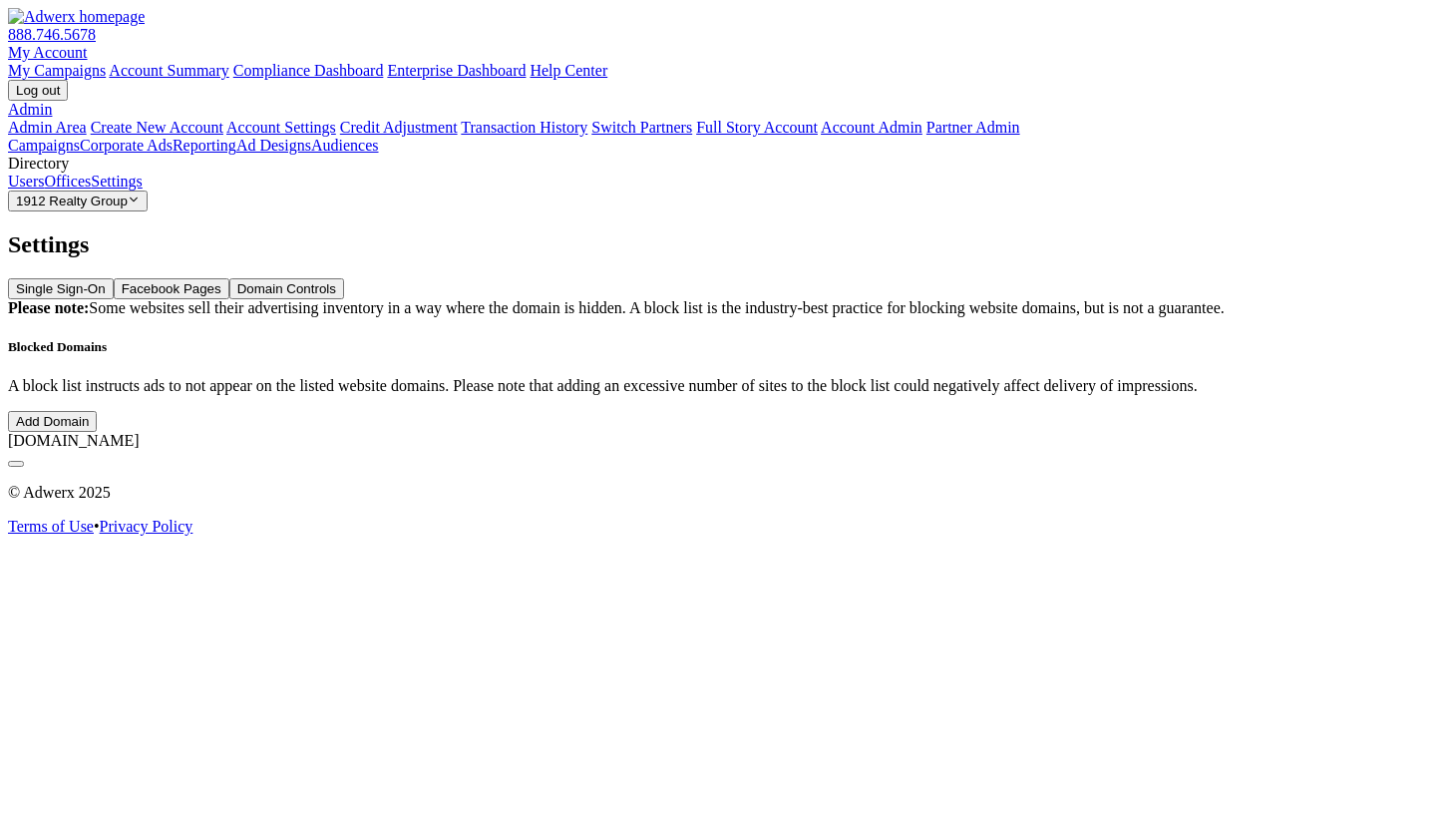 click 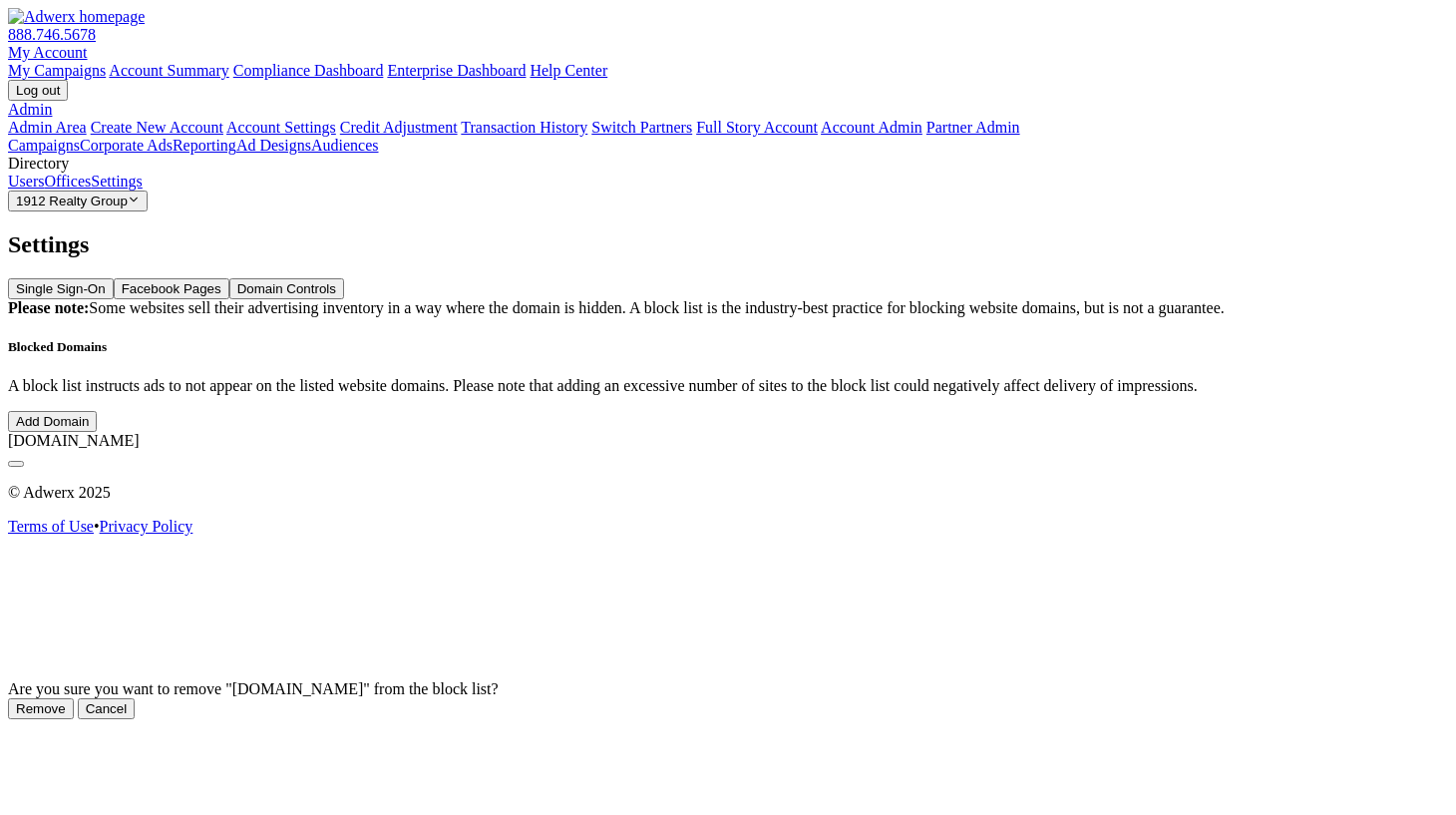 click on "Remove" 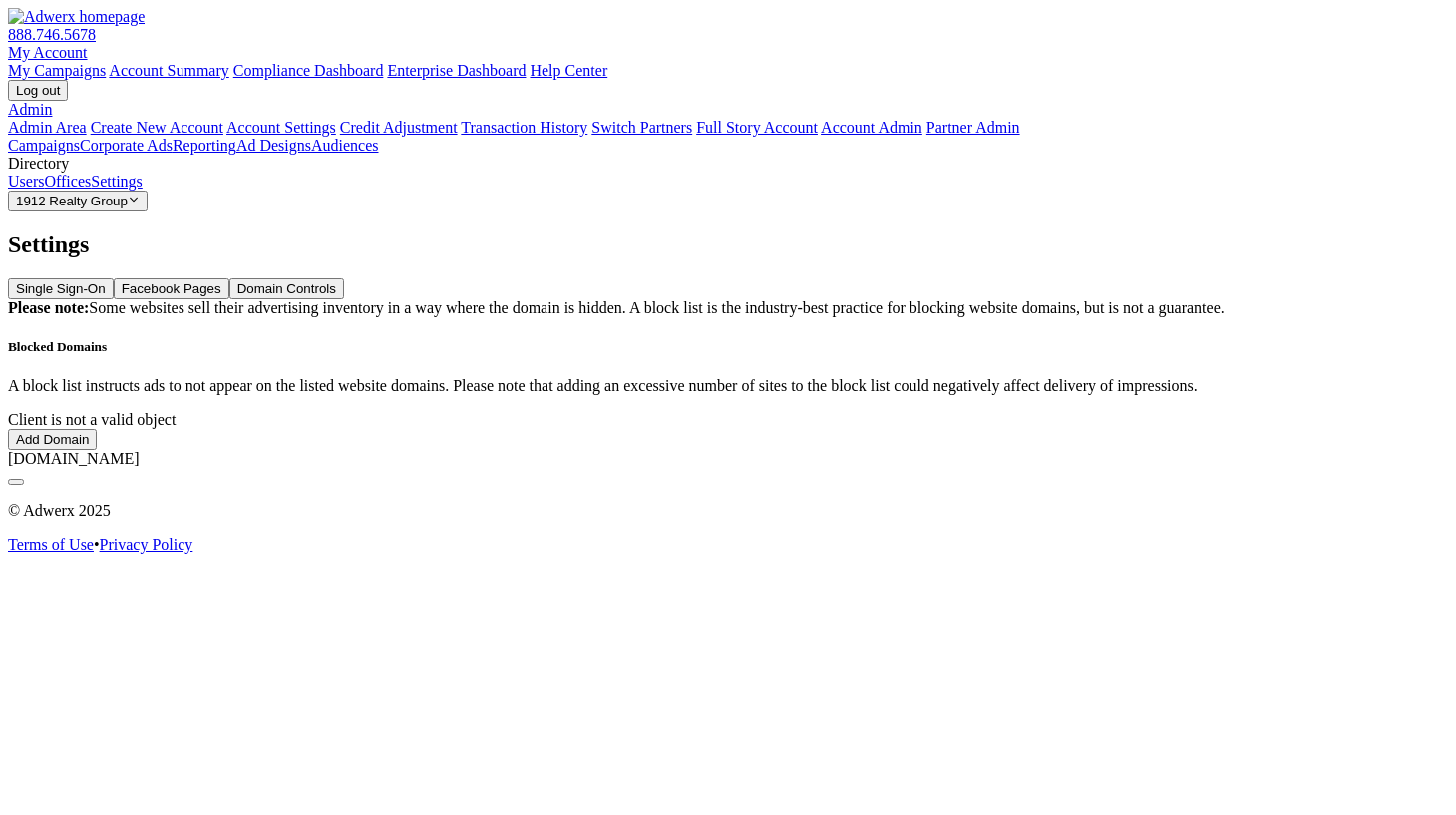 click 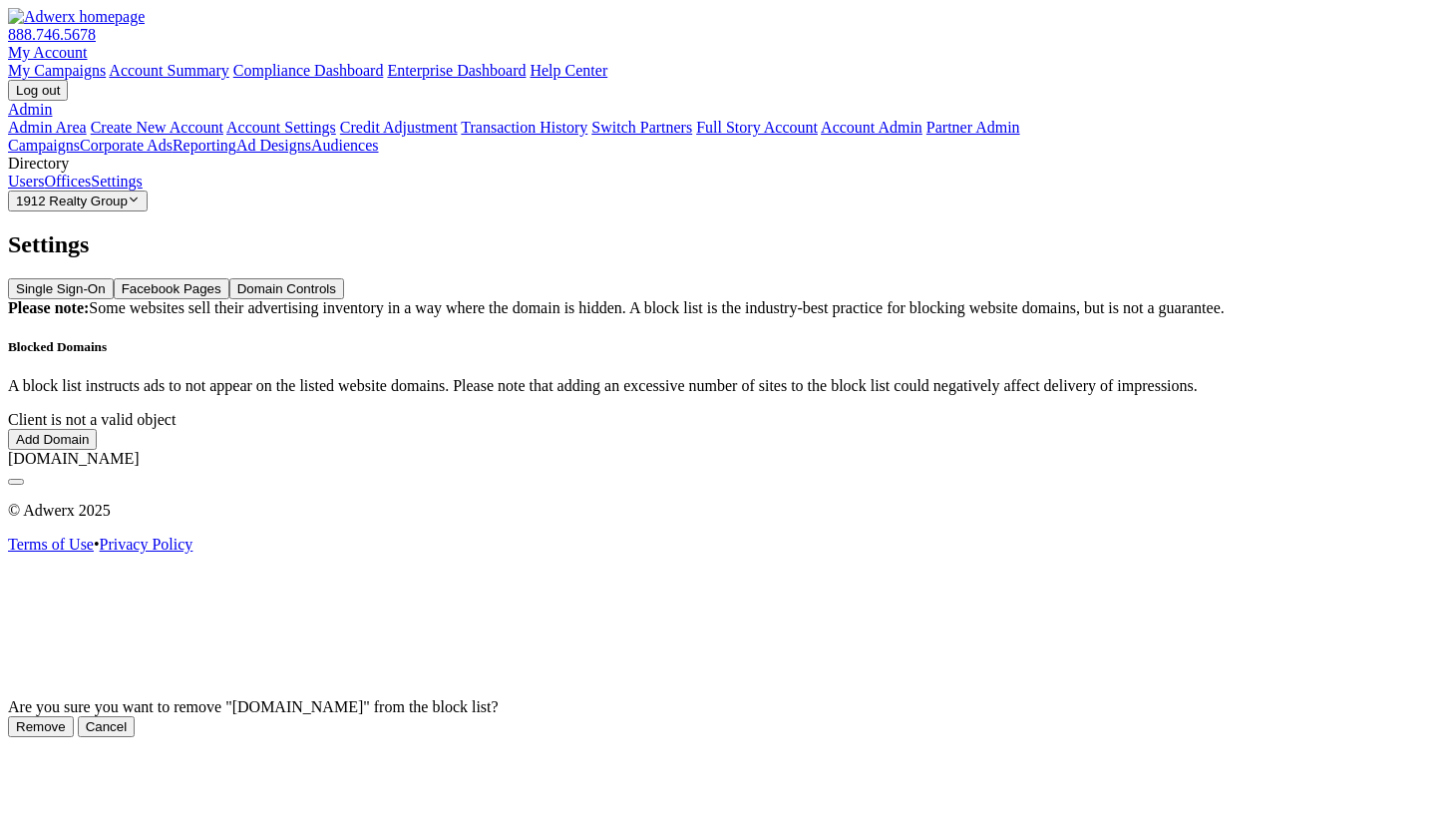 click on "Remove" 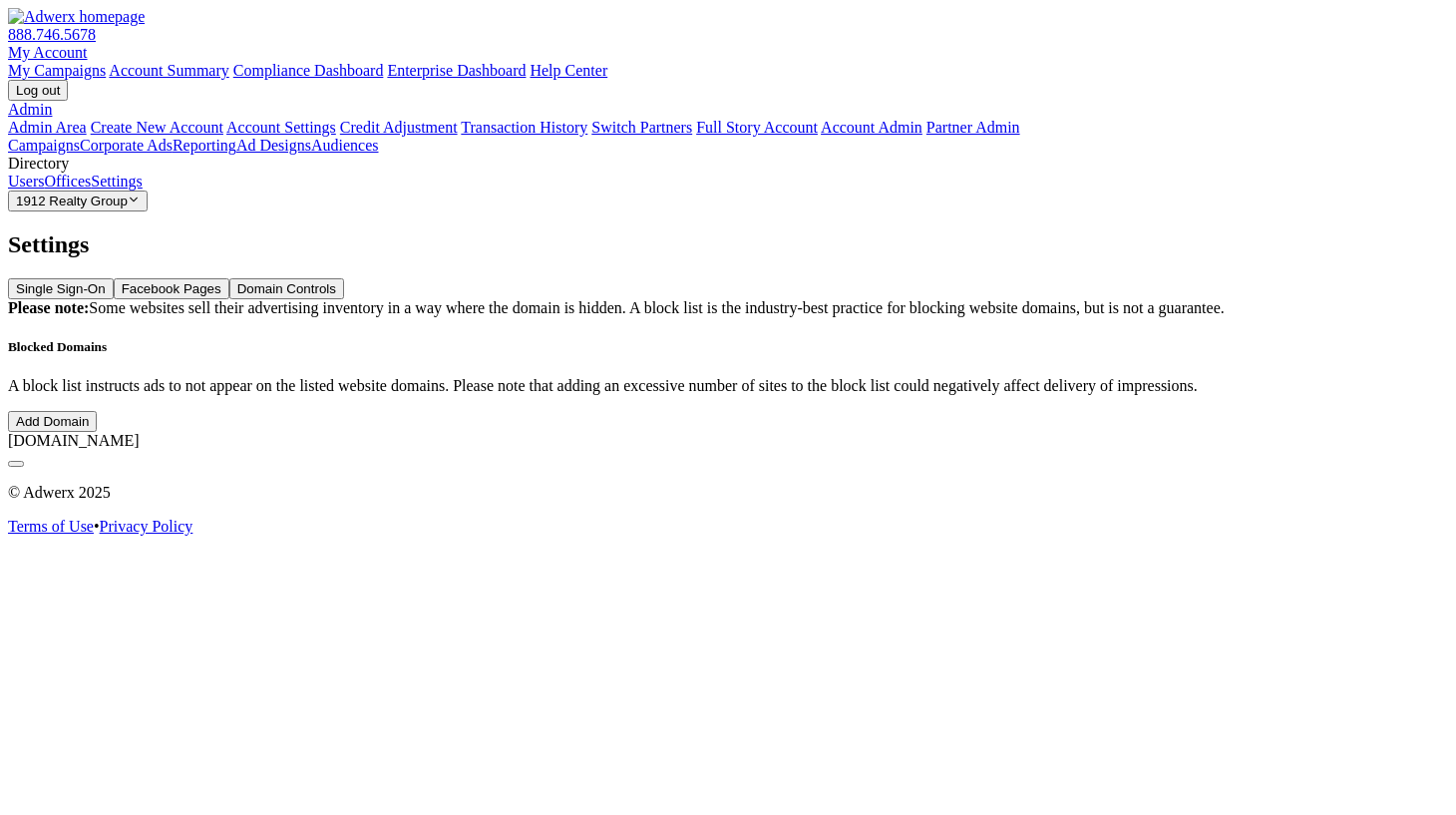 click on "Settings Single Sign-On Facebook Pages Domain Controls Please note:  Some websites sell their advertising inventory in a way where the domain is hidden. A block list is the industry-best practice for blocking website domains, but is not a guarantee. Blocked Domains A block list instructs ads to not appear on the listed website domains. Please note that adding an excessive number of sites to the block list could negatively affect delivery of impressions. Add Domain foo.com" 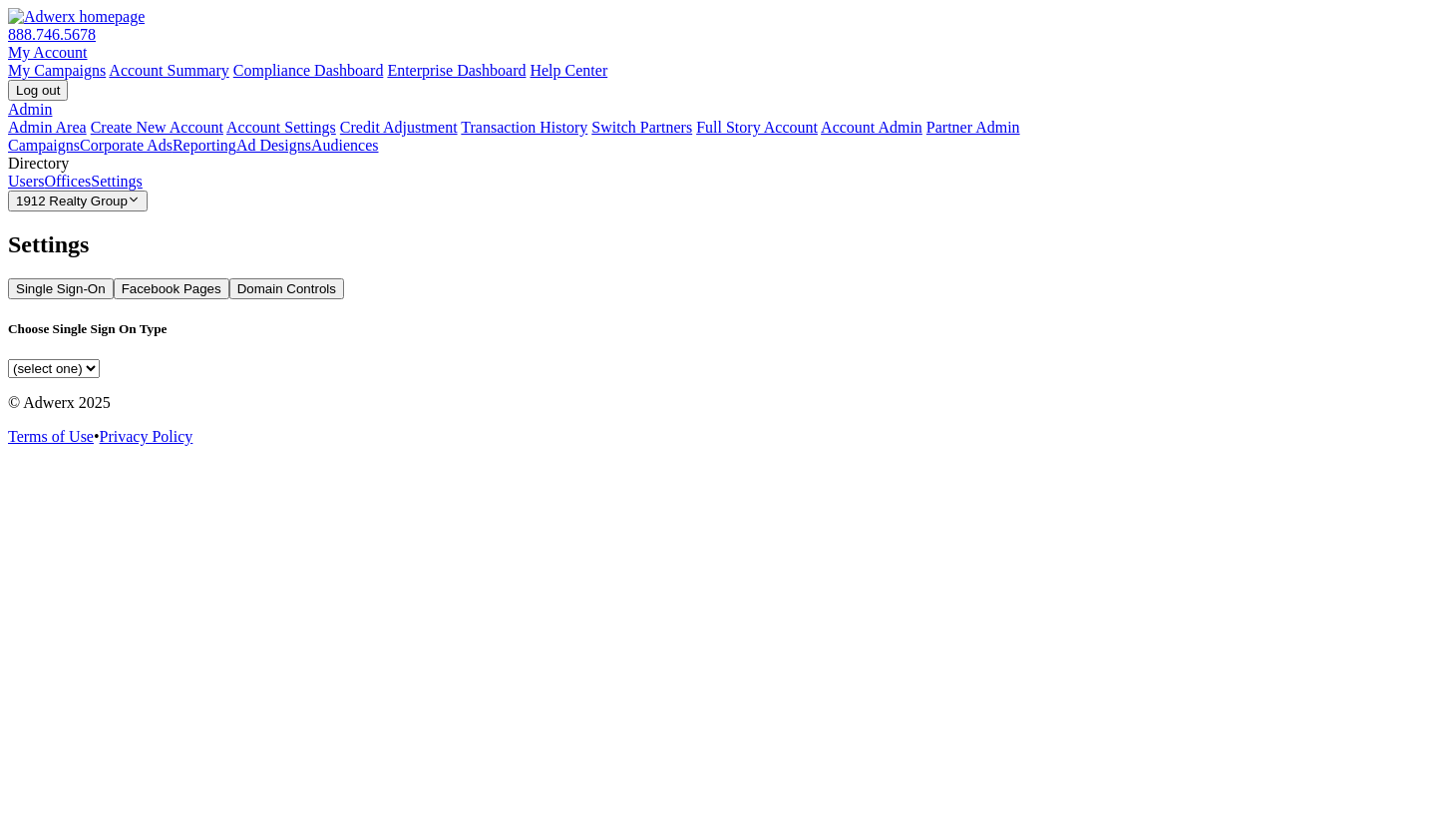 scroll, scrollTop: 0, scrollLeft: 0, axis: both 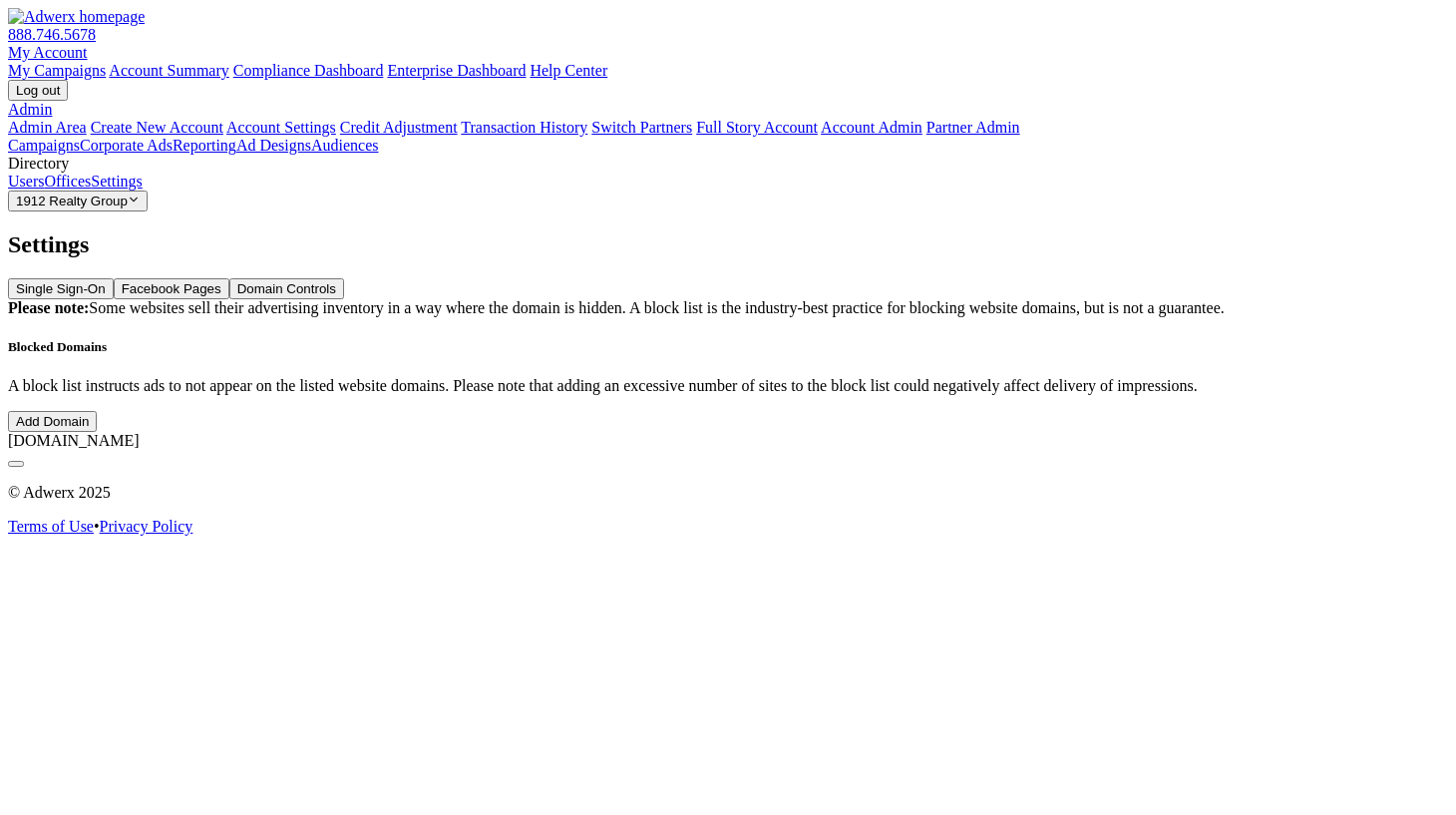 click 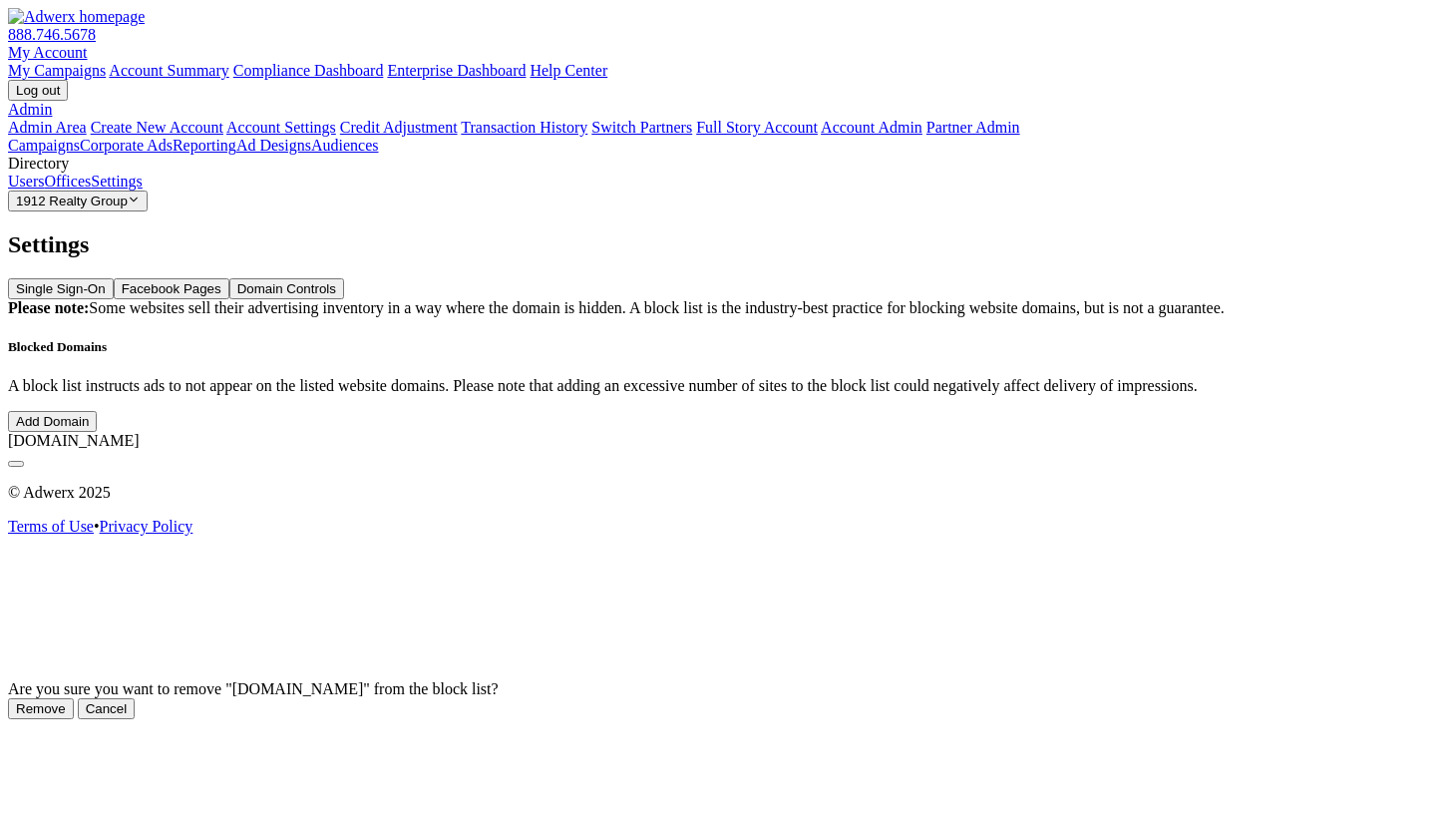 click on "Remove" 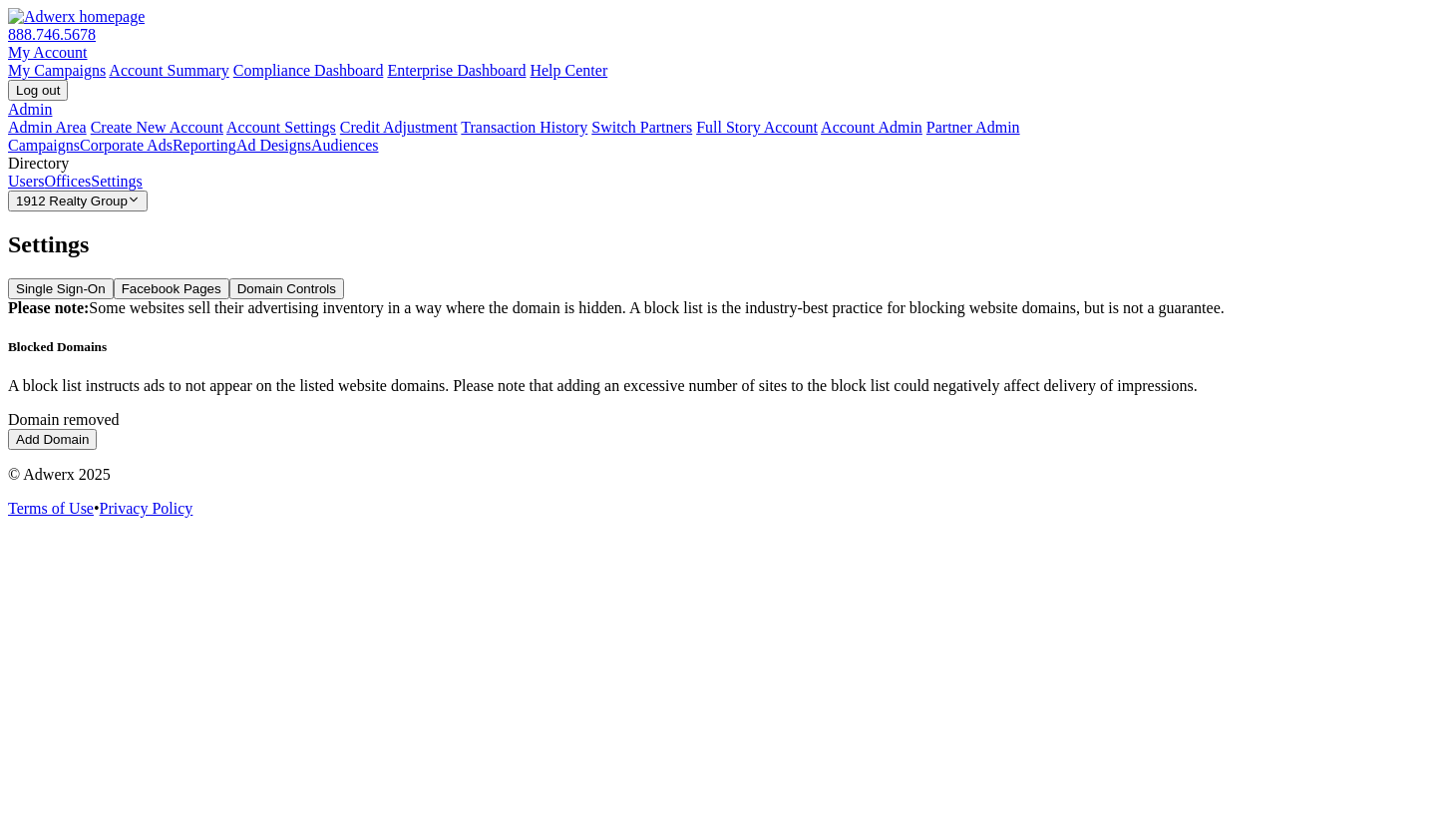 click on "Settings Single Sign-On Facebook Pages Domain Controls Please note:  Some websites sell their advertising inventory in a way where the domain is hidden. A block list is the industry-best practice for blocking website domains, but is not a guarantee. Blocked Domains A block list instructs ads to not appear on the listed website domains. Please note that adding an excessive number of sites to the block list could negatively affect delivery of impressions. Domain removed Add Domain" 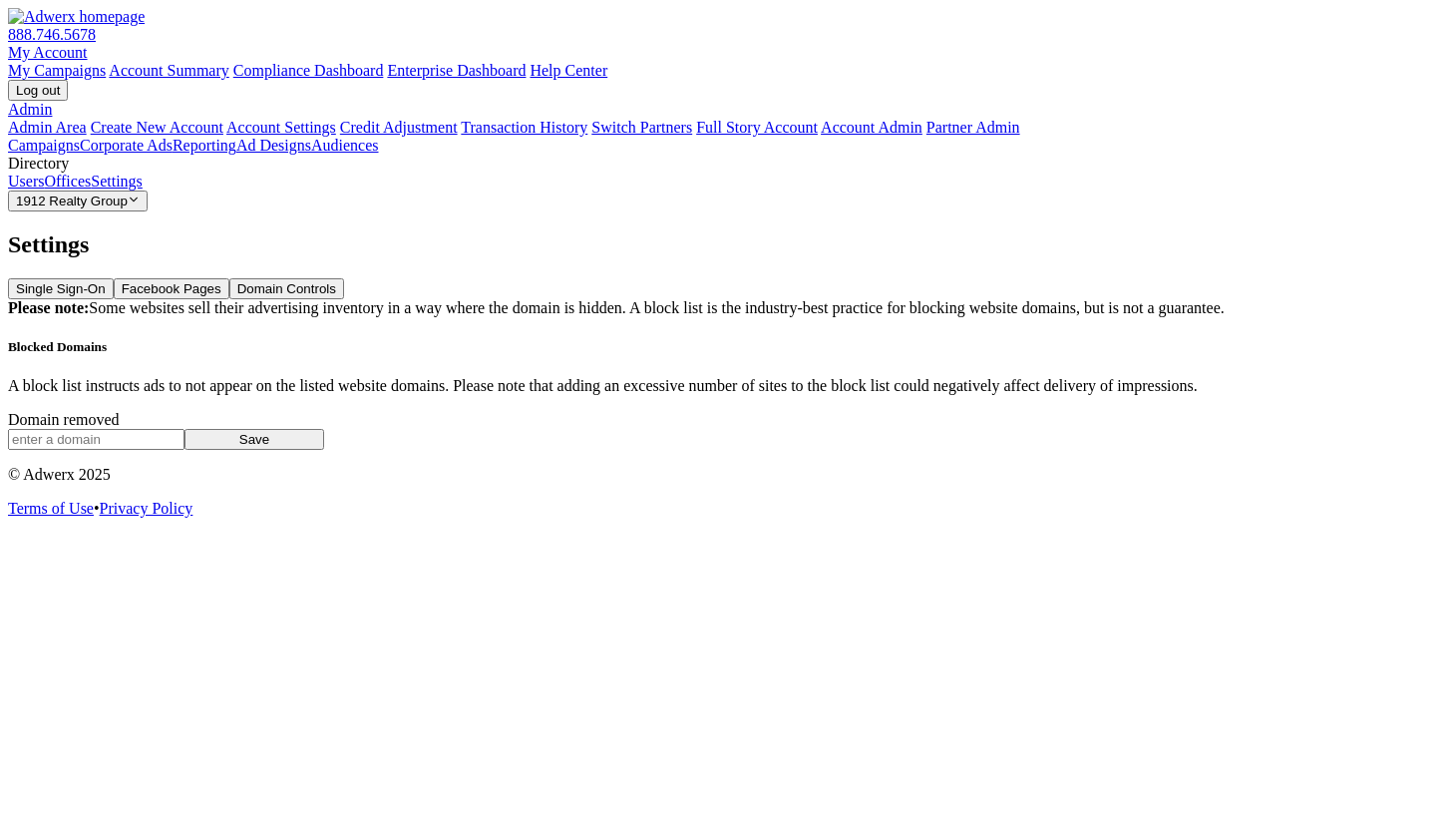 click 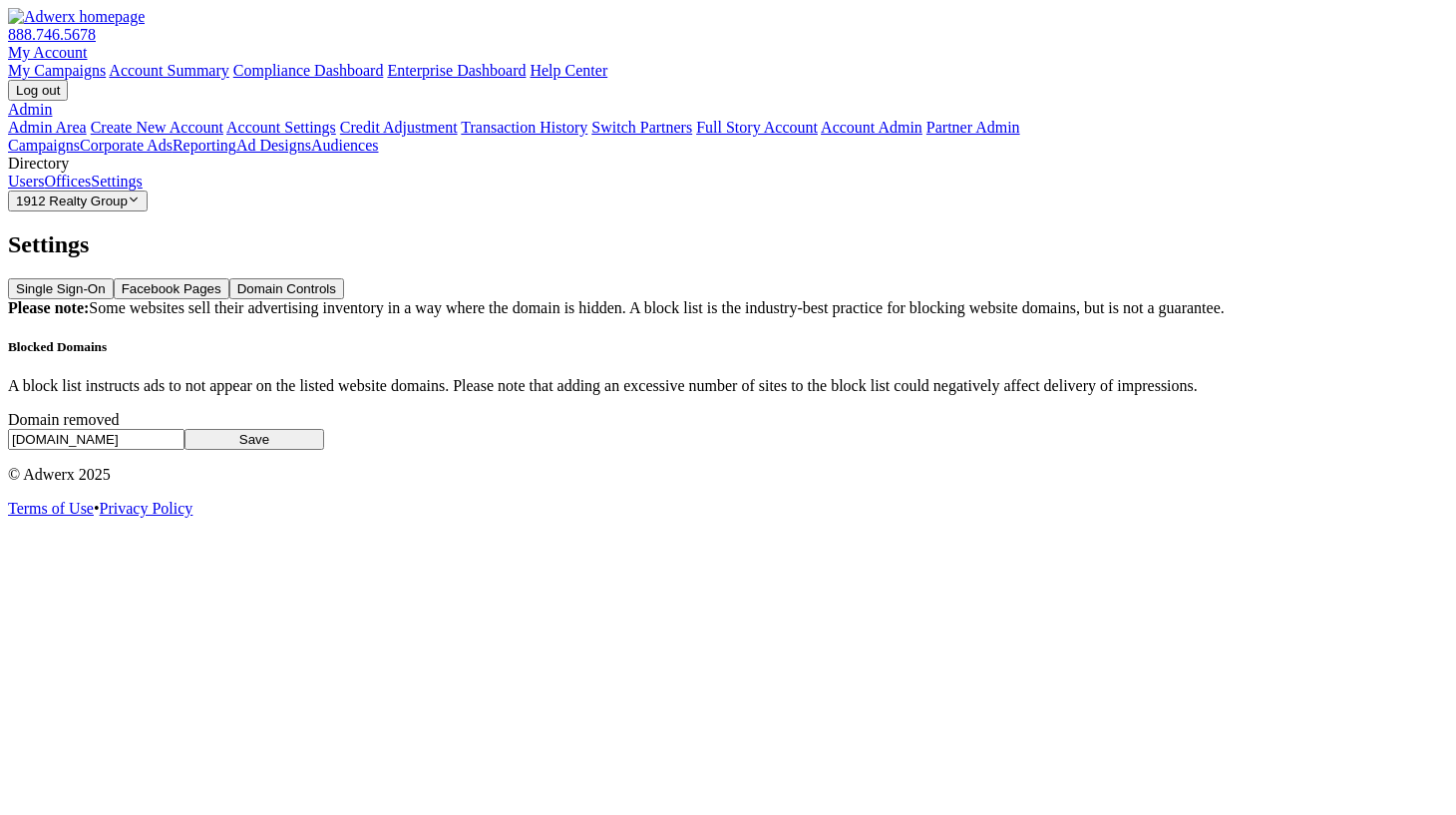 type on "[DOMAIN_NAME]" 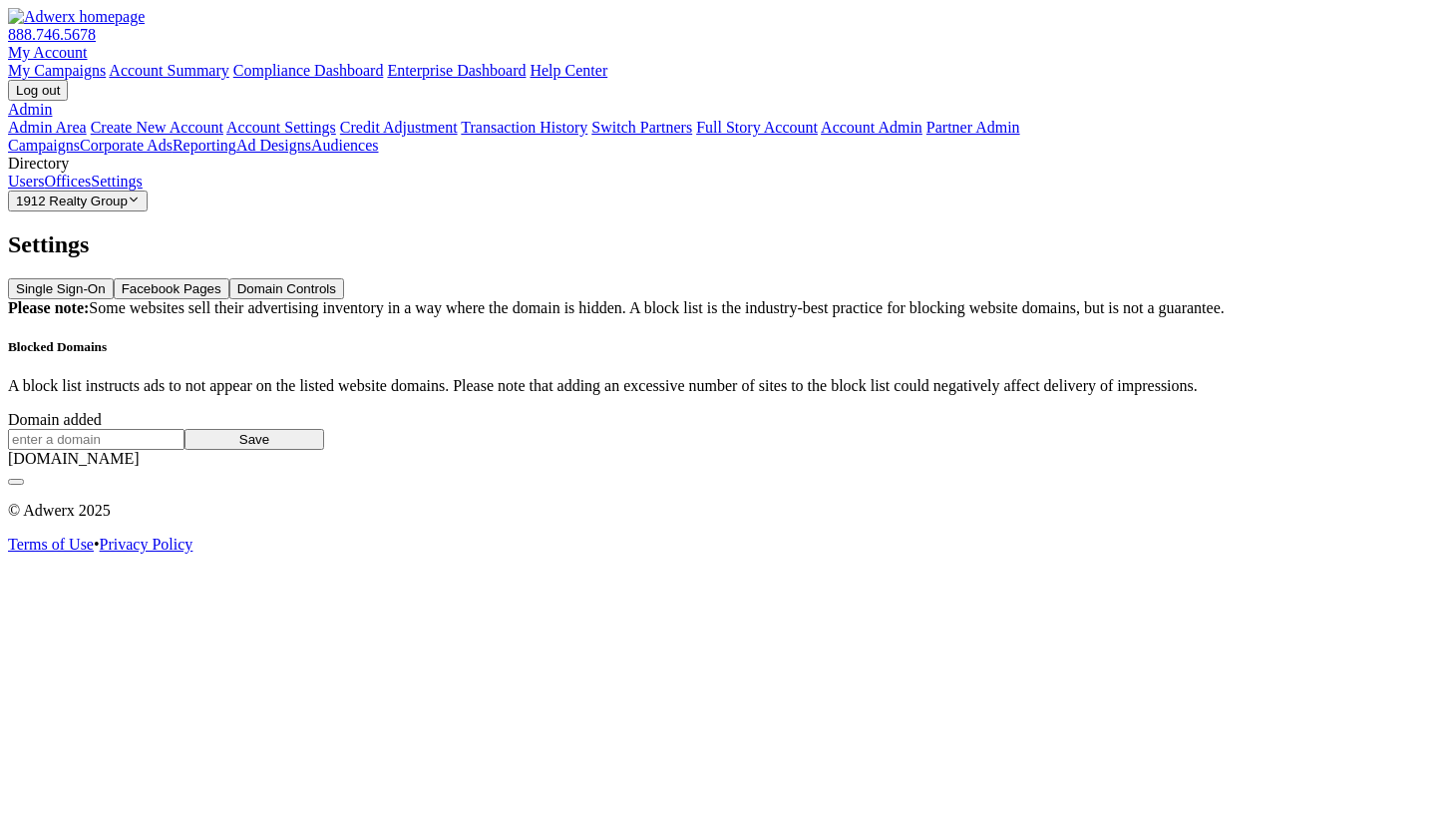 click 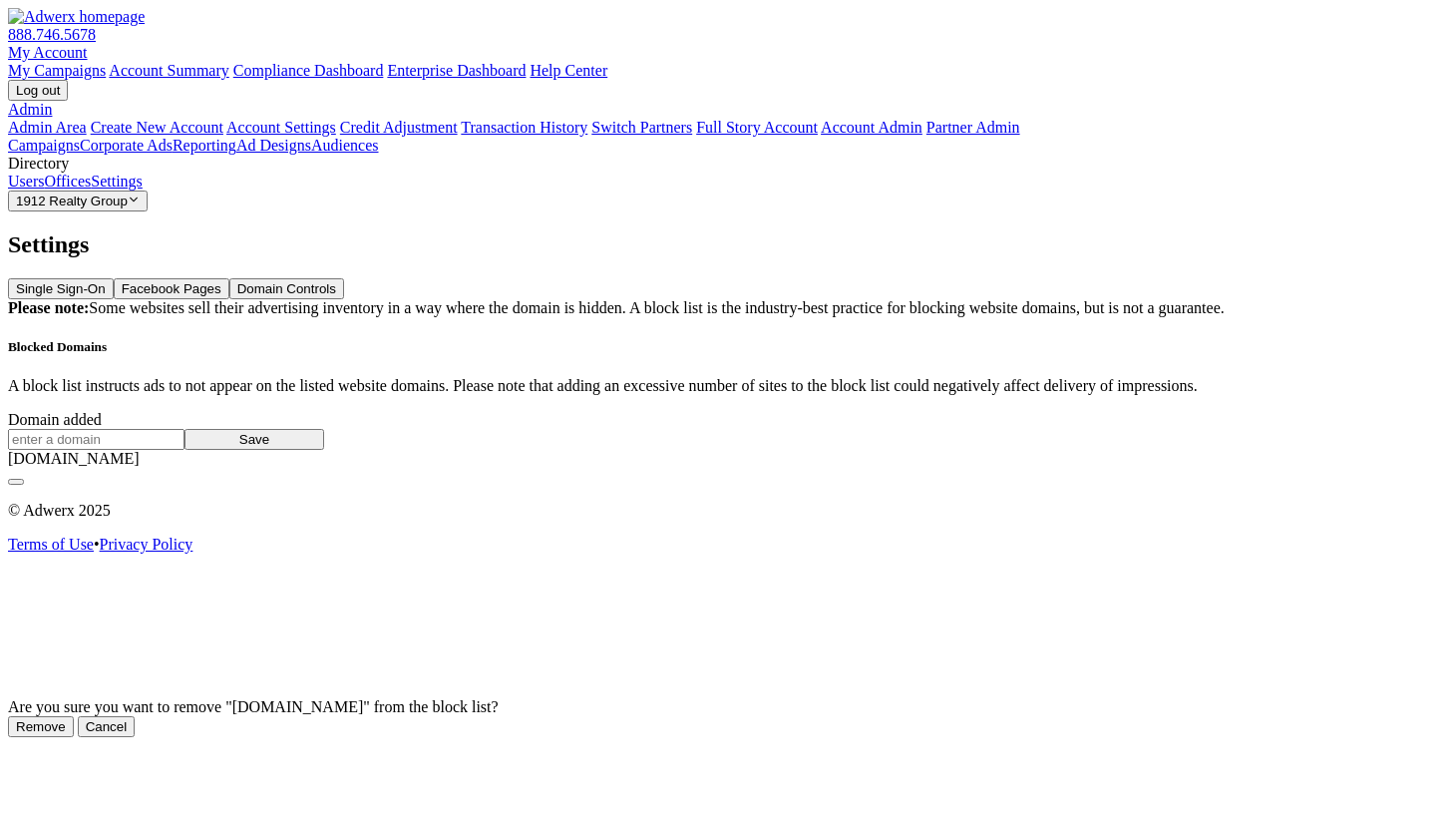 click on "Remove" 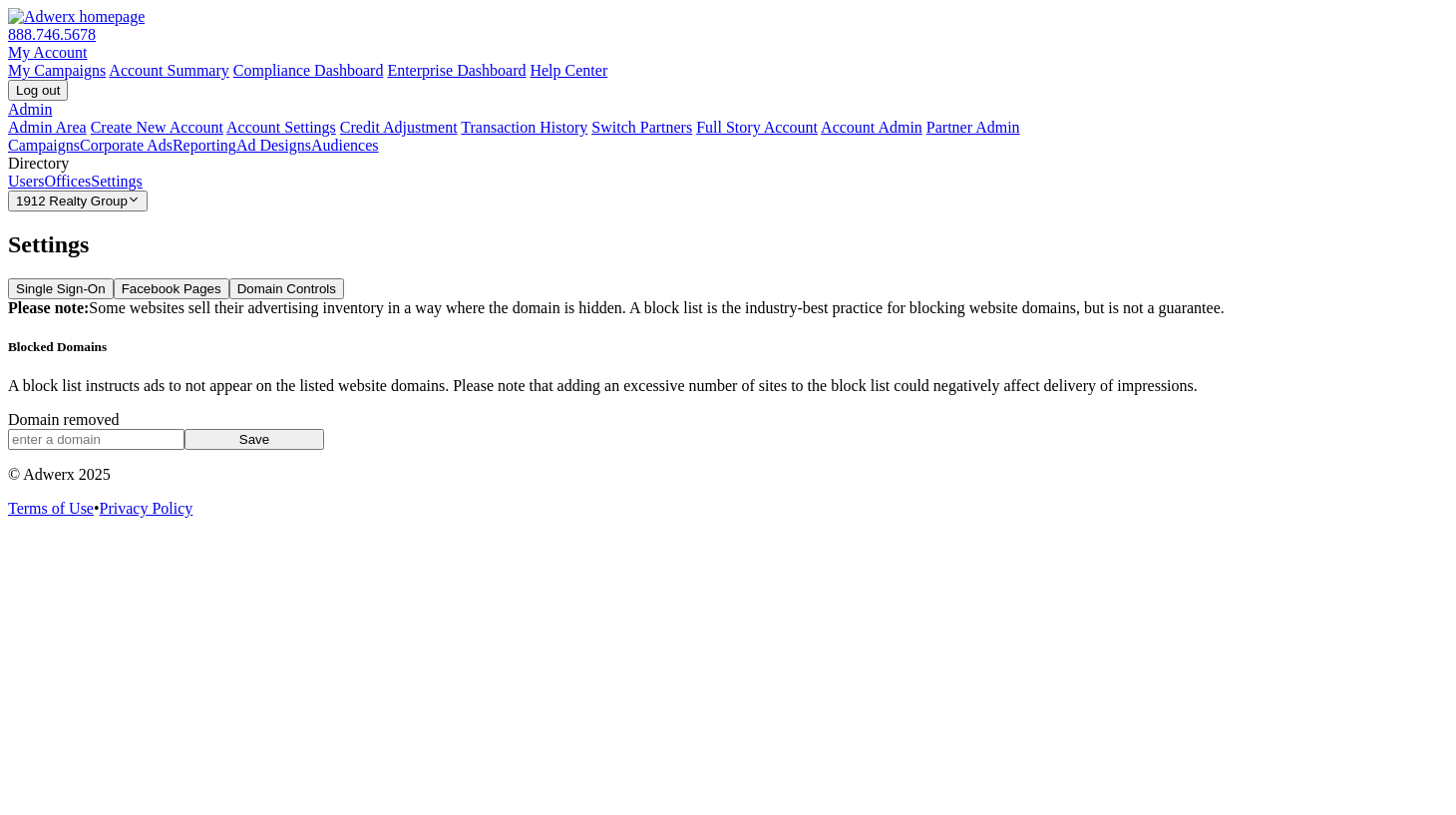 drag, startPoint x: 823, startPoint y: 516, endPoint x: 730, endPoint y: 526, distance: 93.53609 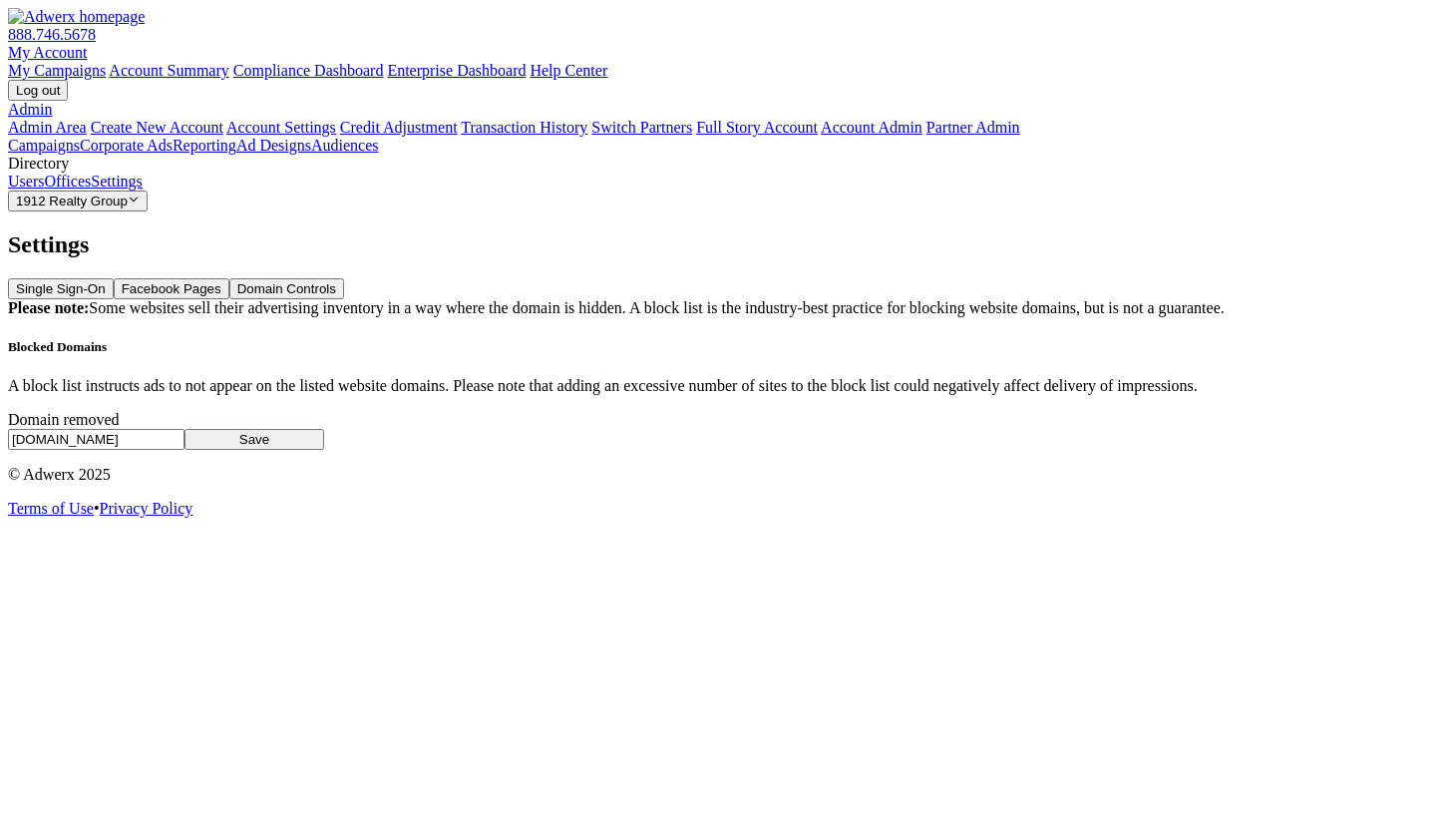 type on "[DOMAIN_NAME]" 